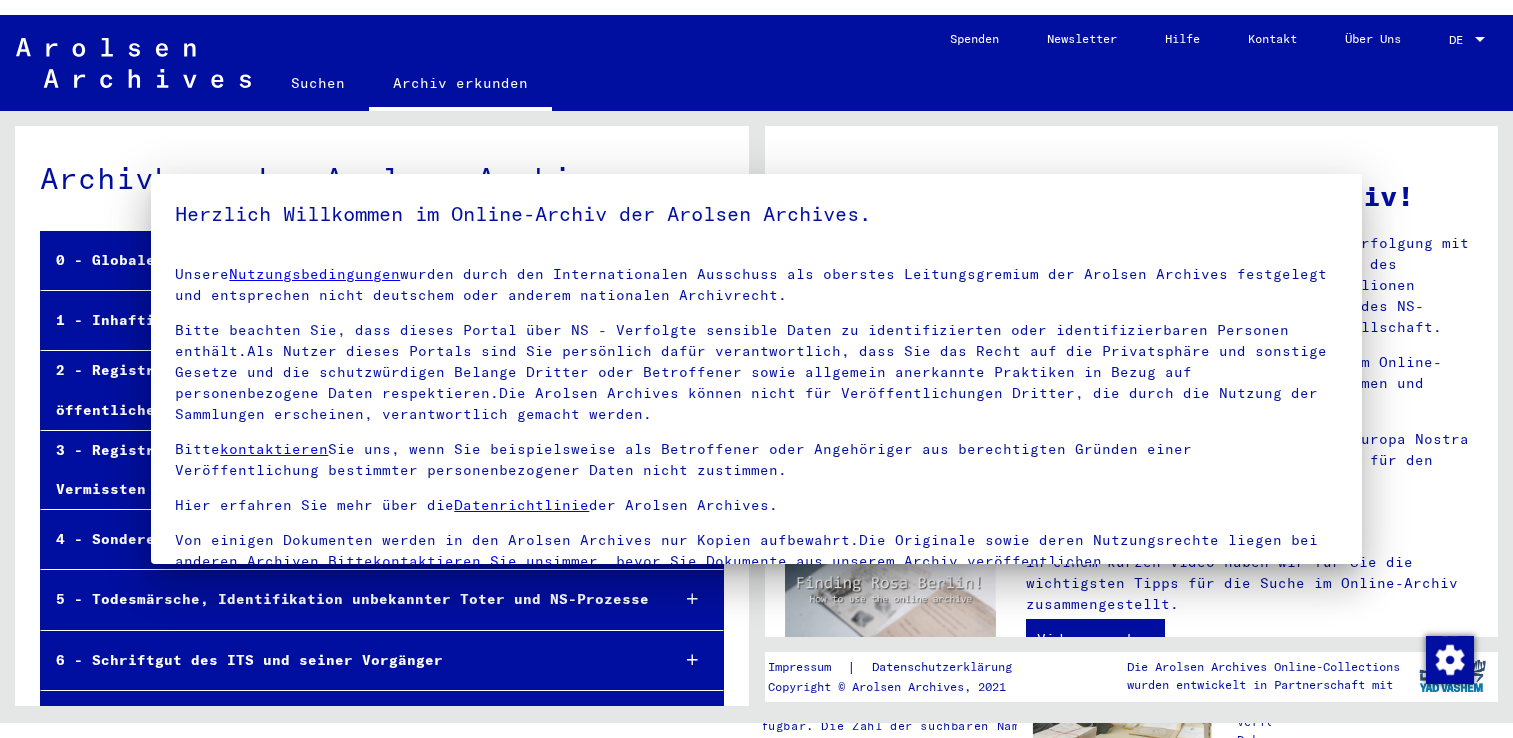 scroll, scrollTop: 0, scrollLeft: 0, axis: both 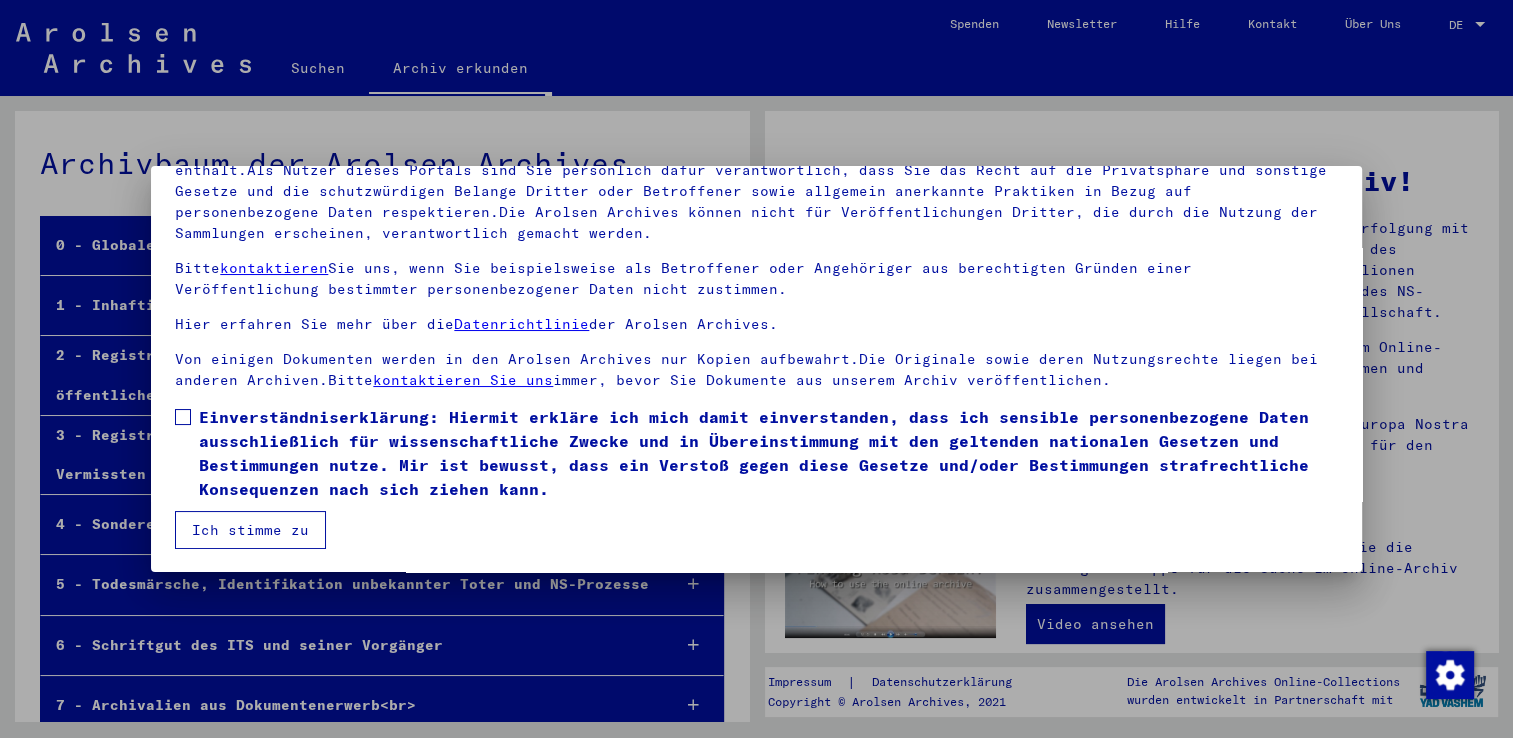 click at bounding box center [183, 417] 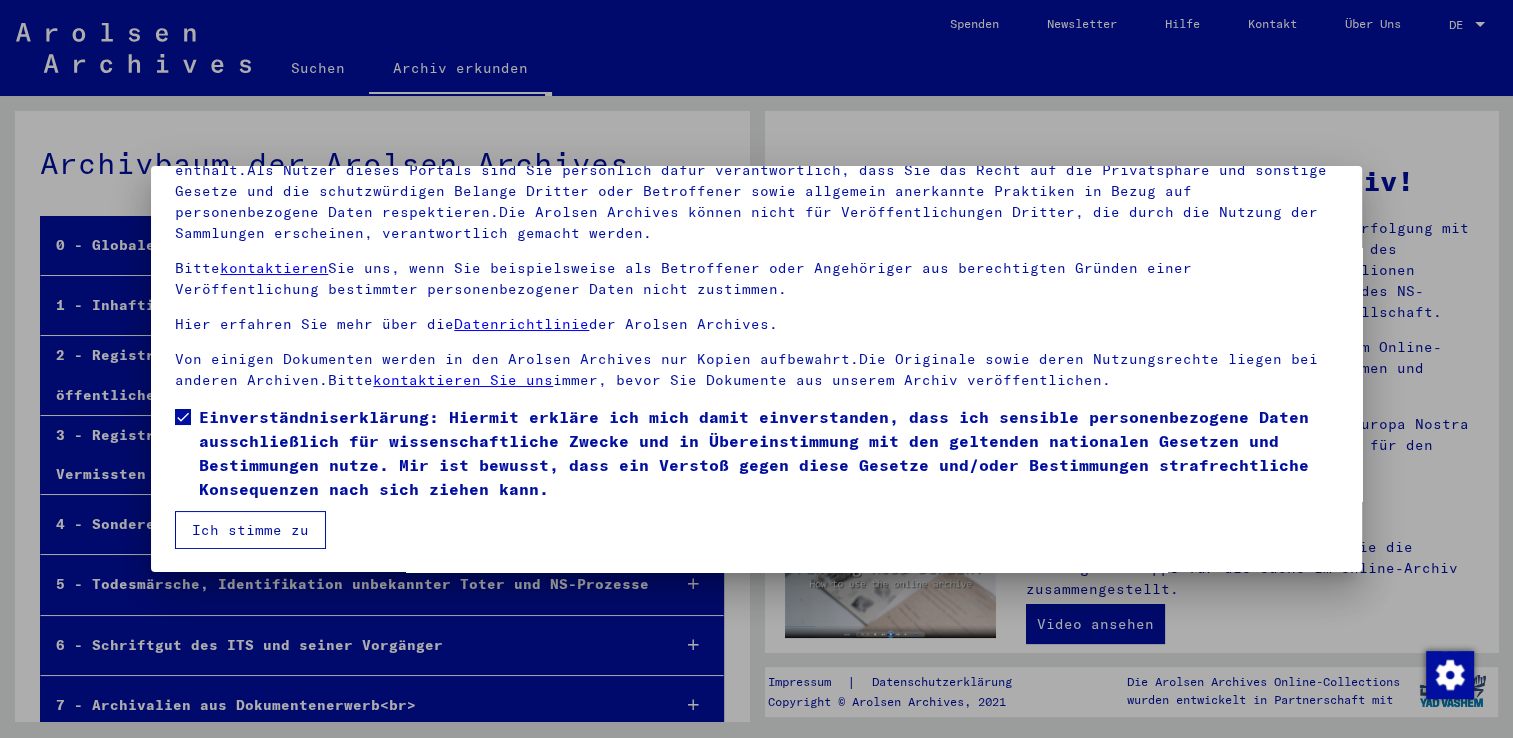 click on "Ich stimme zu" at bounding box center (250, 530) 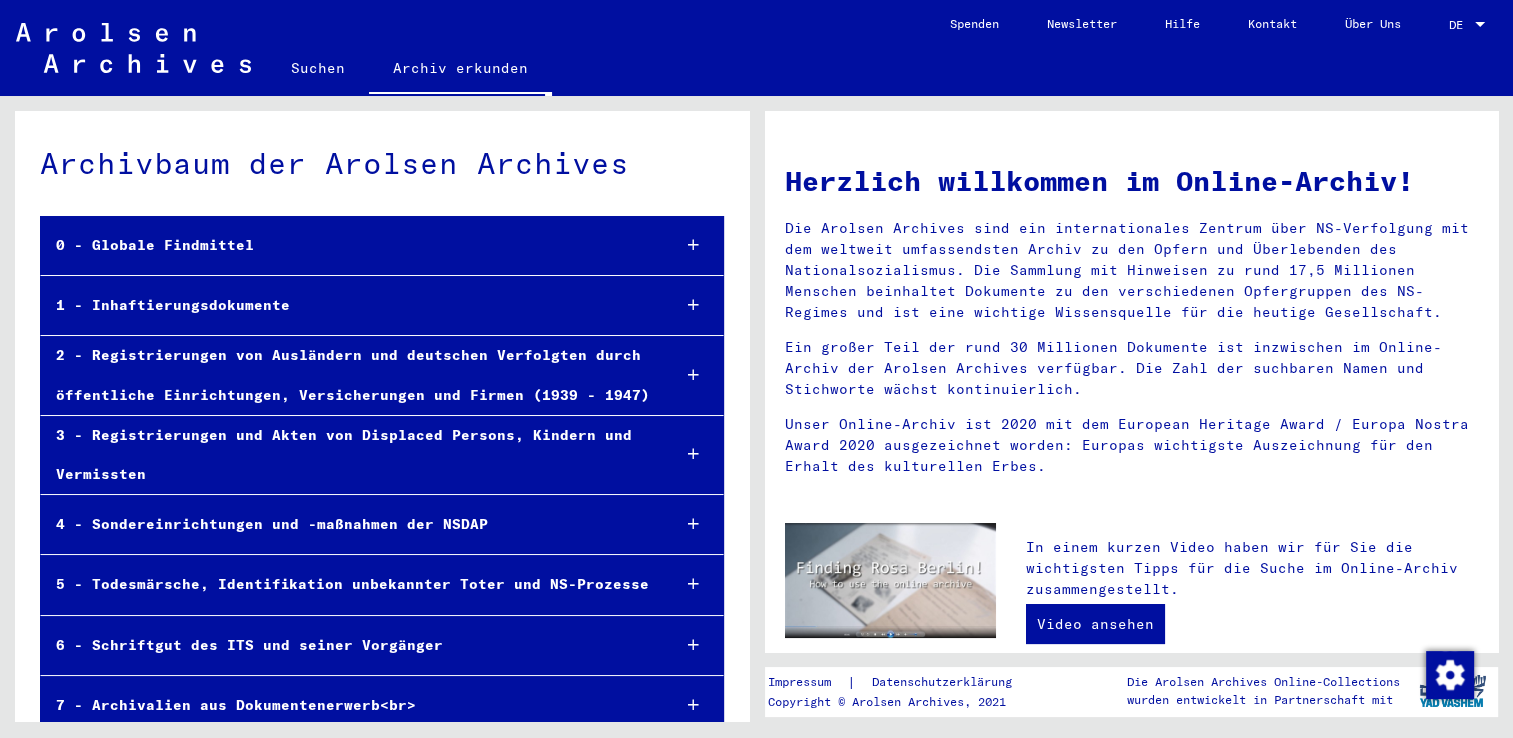 click on "Suchen" 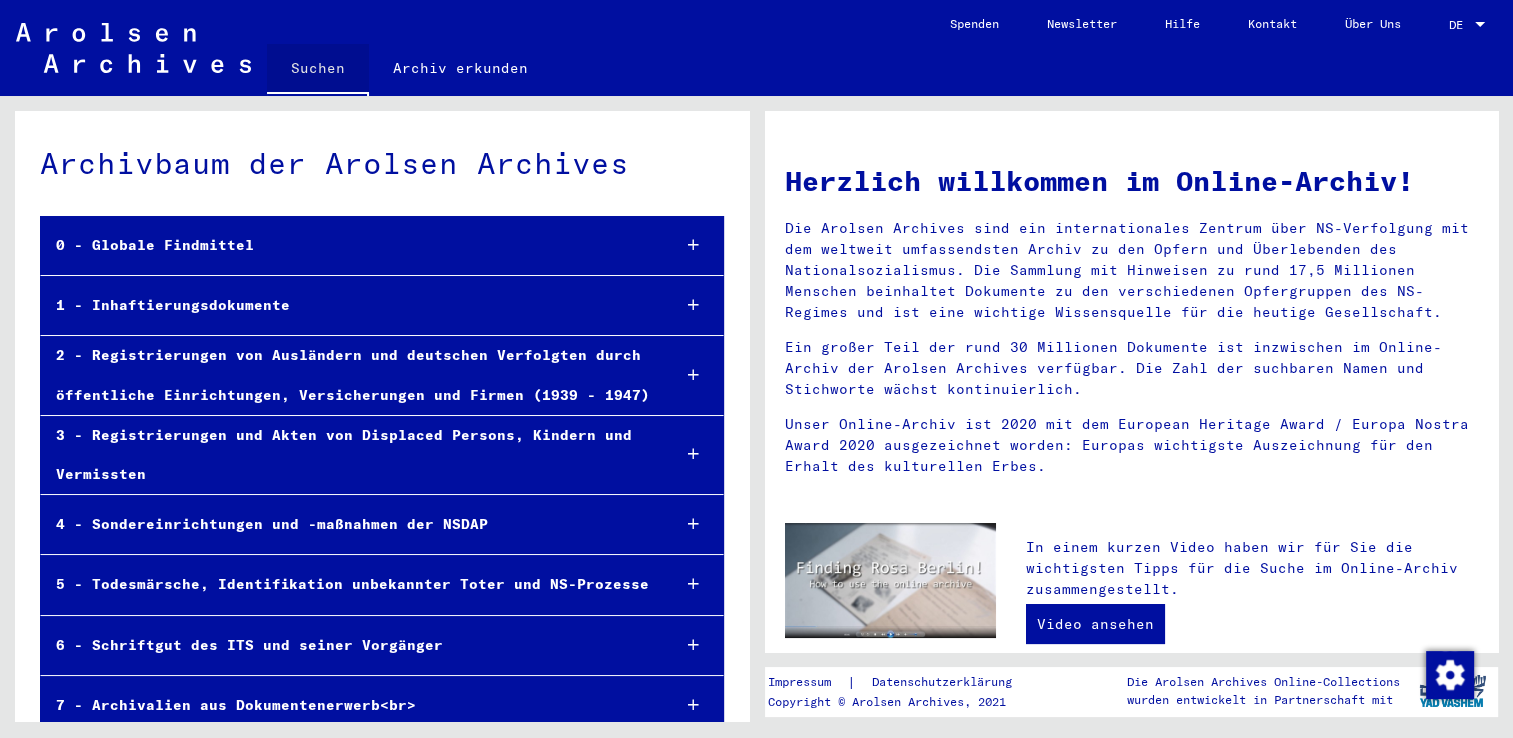 click on "Suchen" 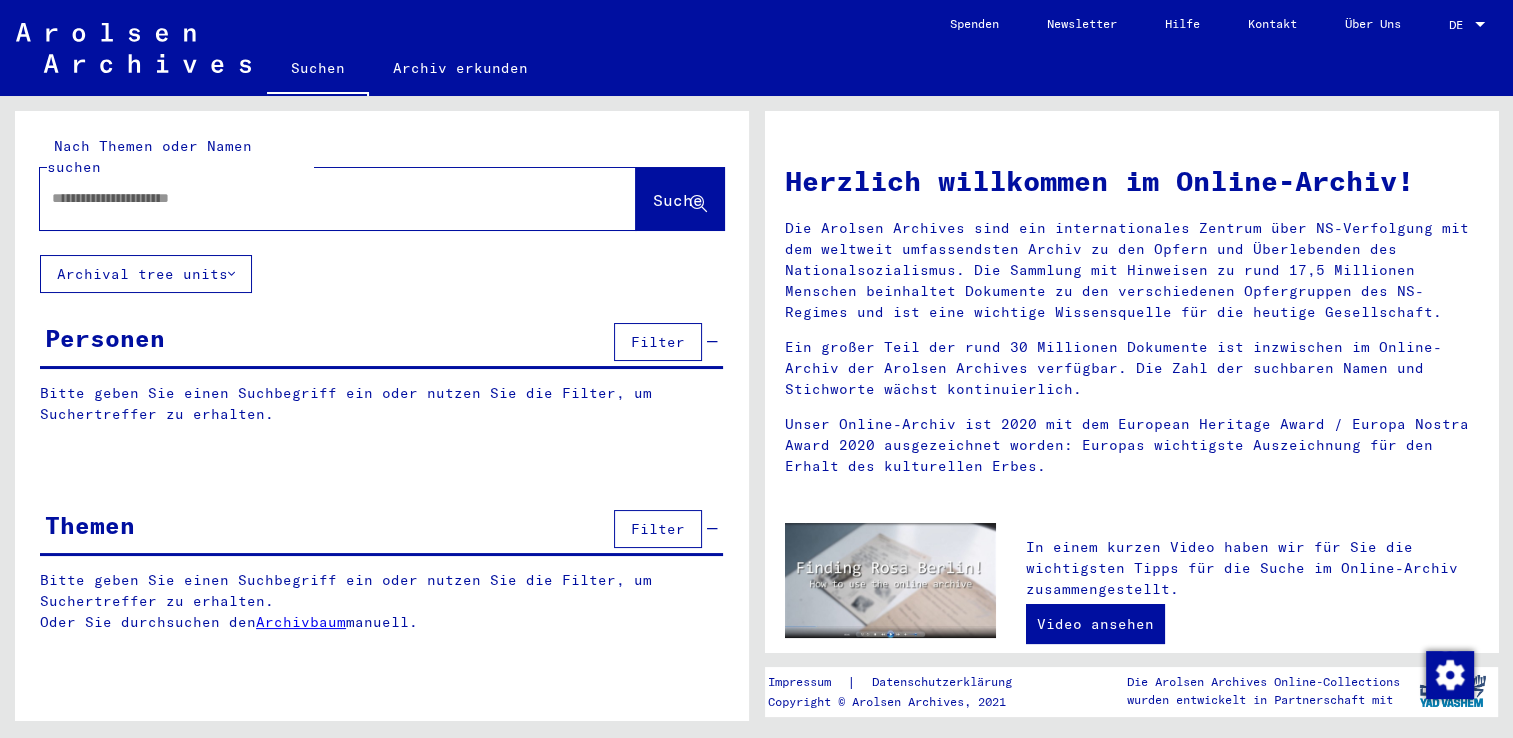 click at bounding box center [314, 198] 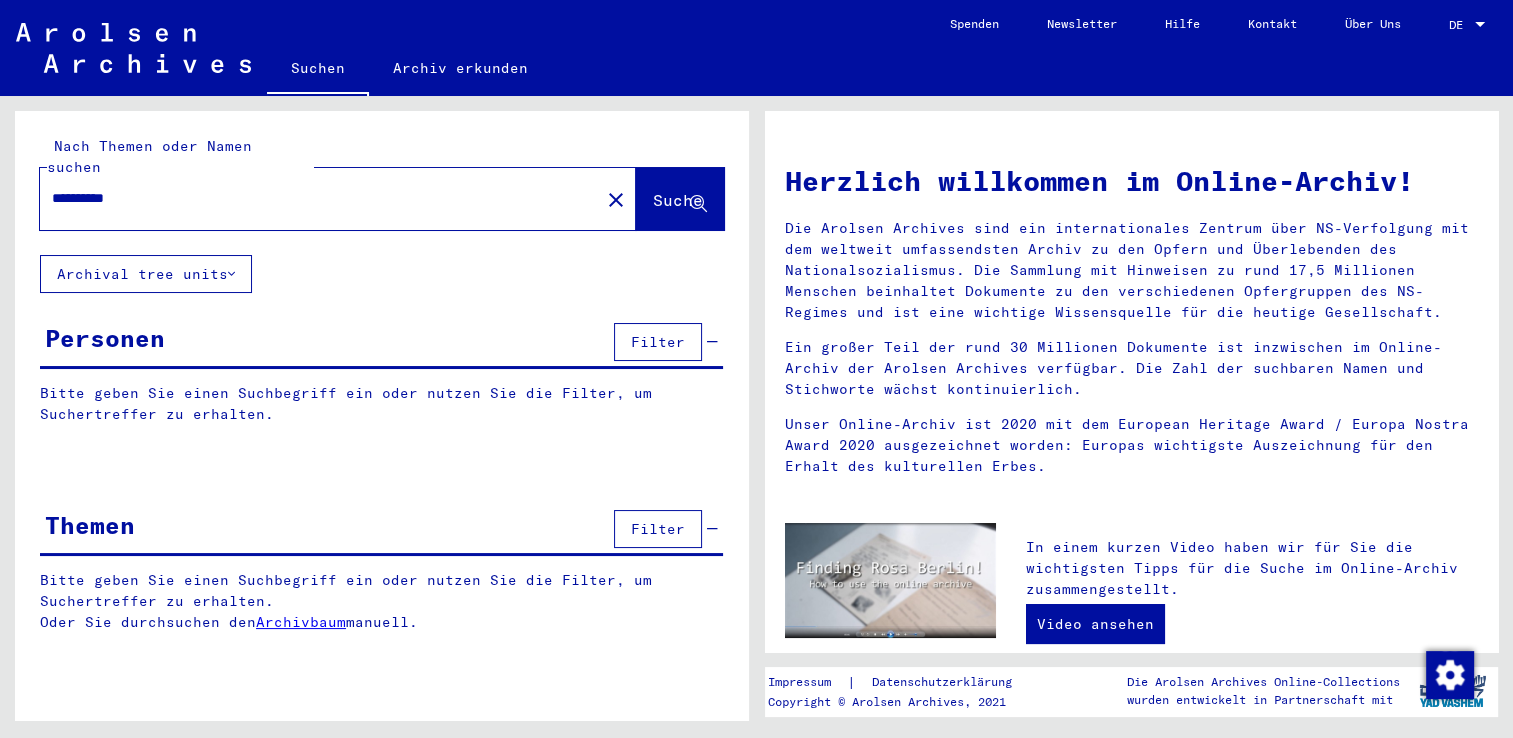 click on "Suche" 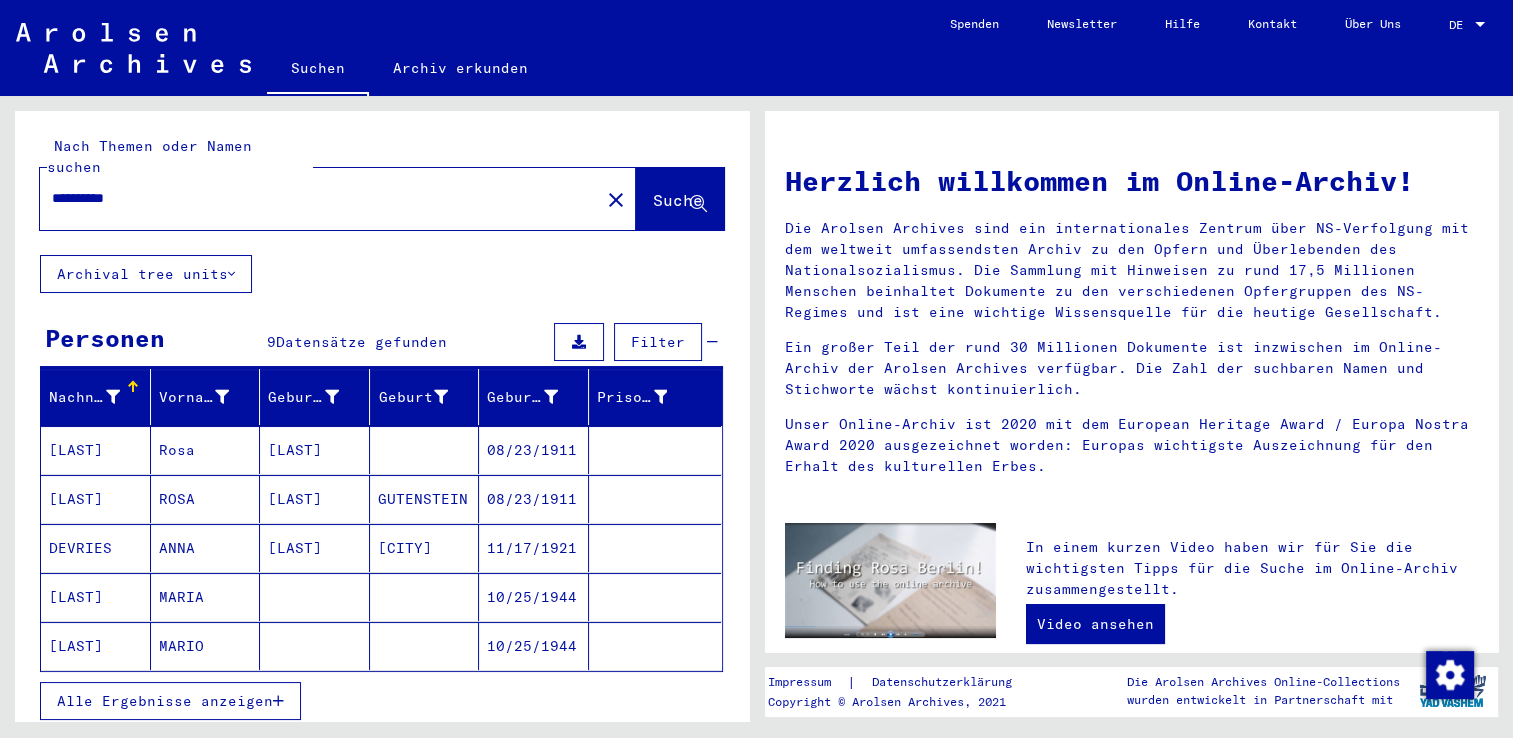 click on "Alle Ergebnisse anzeigen" at bounding box center [165, 701] 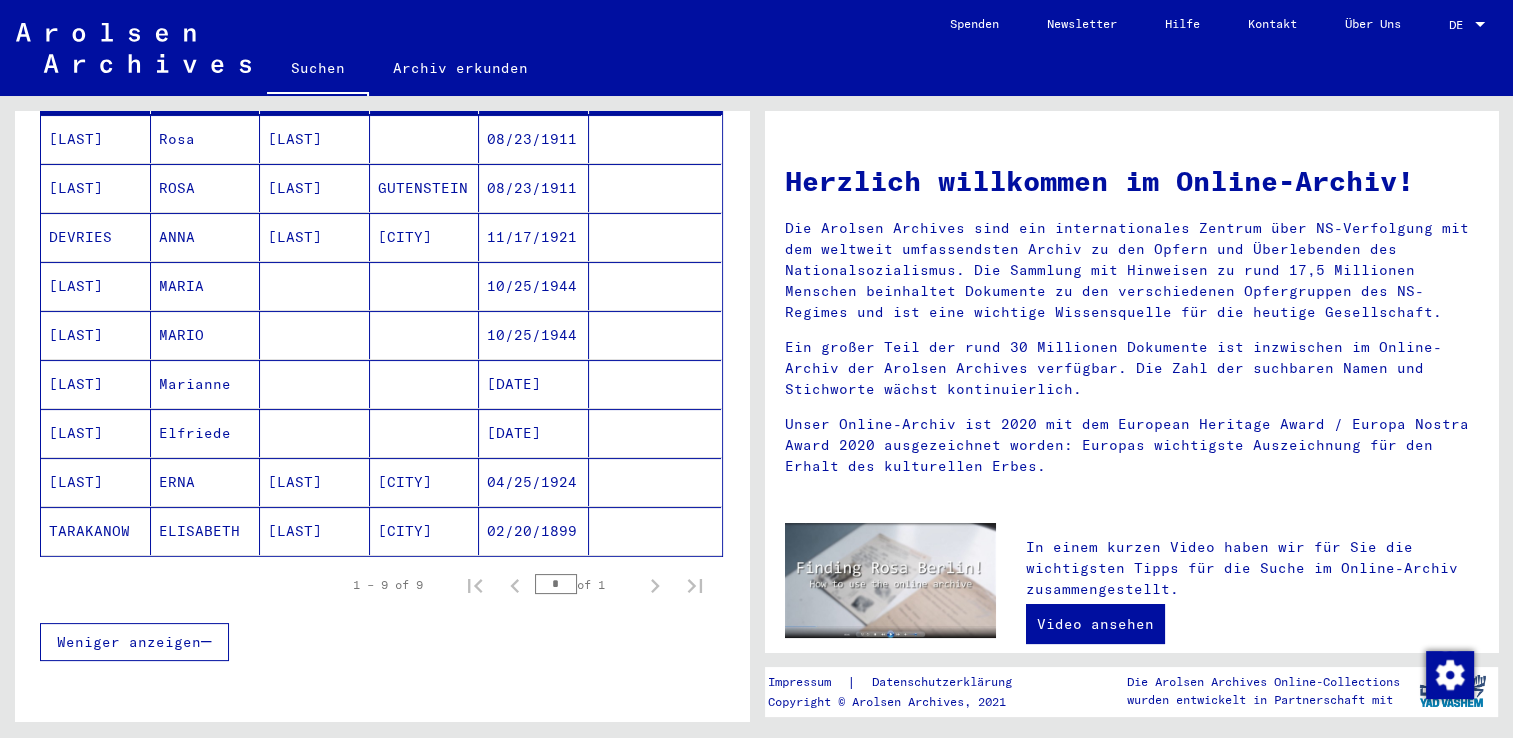 scroll, scrollTop: 284, scrollLeft: 0, axis: vertical 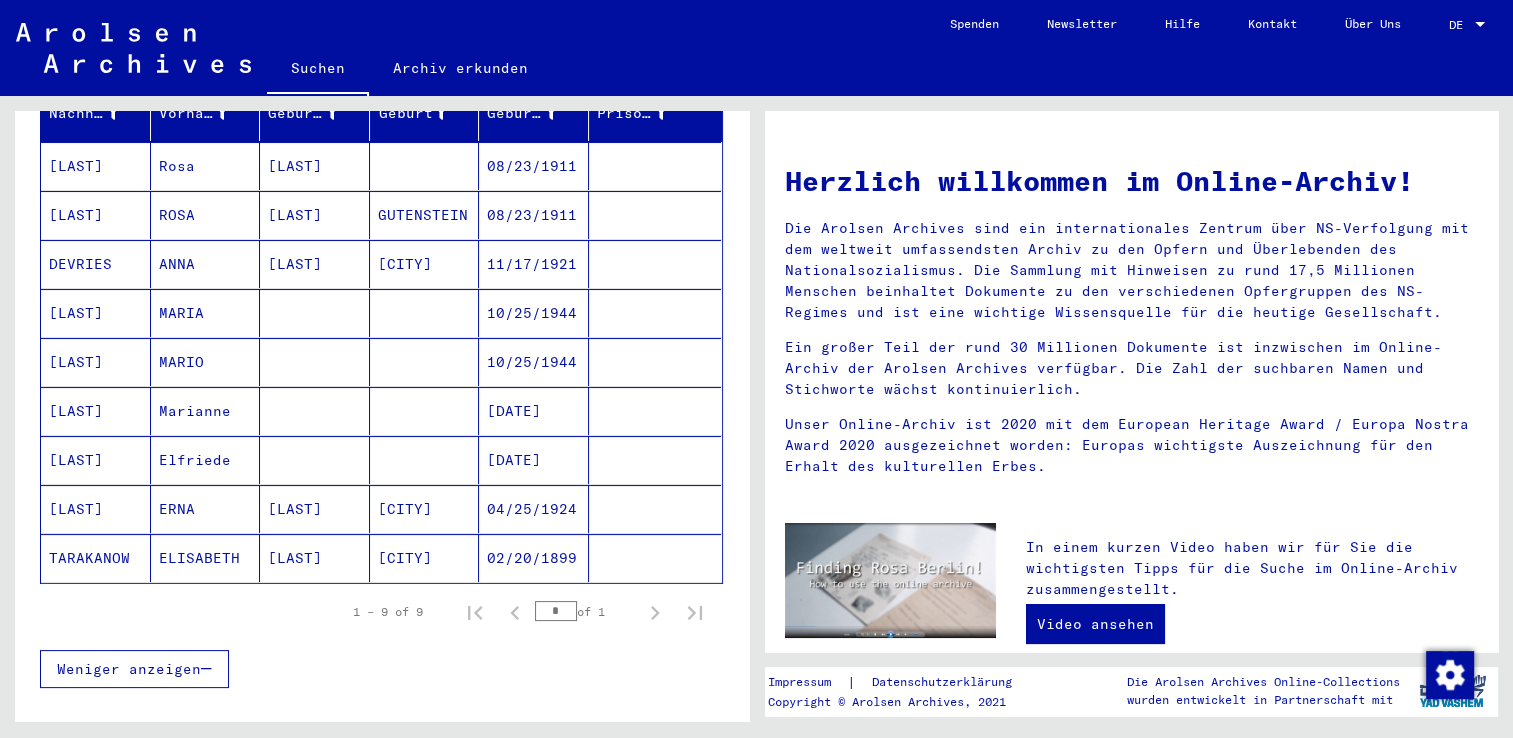 click on "Nachname Vorname Geburtsname Geburt Geburt‎datum Prisoner # [LAST] [FIRST] [LAST] [LAST] [DATE] [LAST] [FIRST] [LAST] [LAST] [DATE] [LAST] [FIRST] [LAST] [CITY] [DATE] [LAST] [FIRST] [DATE] [LAST] [FIRST] [DATE] [LAST] [FIRST] [DATE] [LAST] [FIRST] [DATE] [LAST] [FIRST] [LAST] [CITY] [DATE] [LAST] [FIRST] [LAST] [CITY] [DATE] [LAST] [FIRST] [LAST] [CITY] [DATE] 1 – 9 von 9 * von 1 Weniger anzeigen Signatur Nachname Vorname Geburtsname Geburt‎ Geburtsdatum Prisoner # Vater (Adoptivvater) Mutter (Adoptivmutter) Religion Nationalität Beruf Haftstätte Sterbedatum Letzter Wohnort Letzter Wohnort (Land) Haftstätte Letzter Wohnort (Provinz) Letzter Wohnort (Ort) Letzter Wohnort (Stadtteil) Letzter Wohnort (Straße) Letzter Wohnort (Hausnummer) 3.1.1.1 - Namen in der "phonetischen" Sortierung ab T [LAST] [FIRST] [LAST] [DATE]" at bounding box center [382, 399] 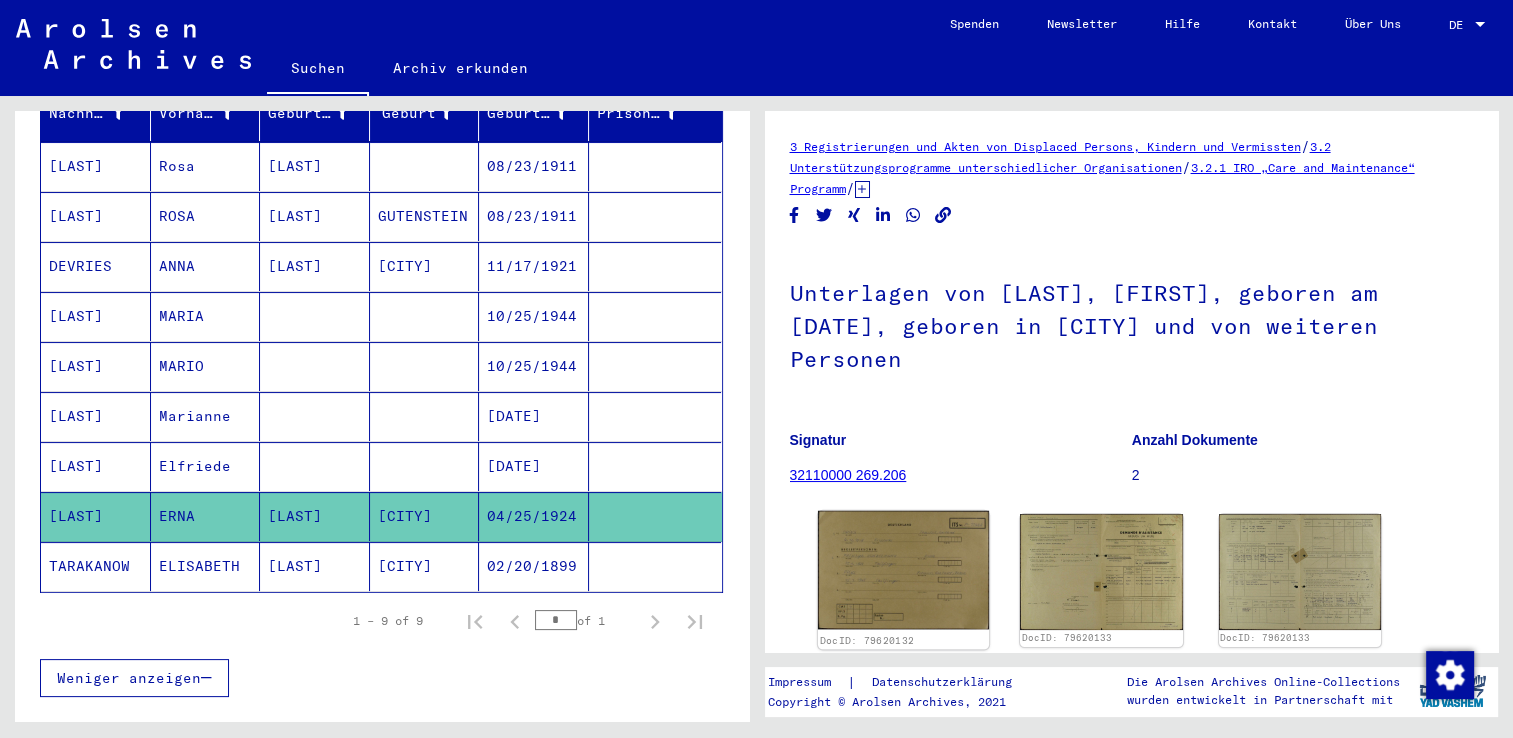 click 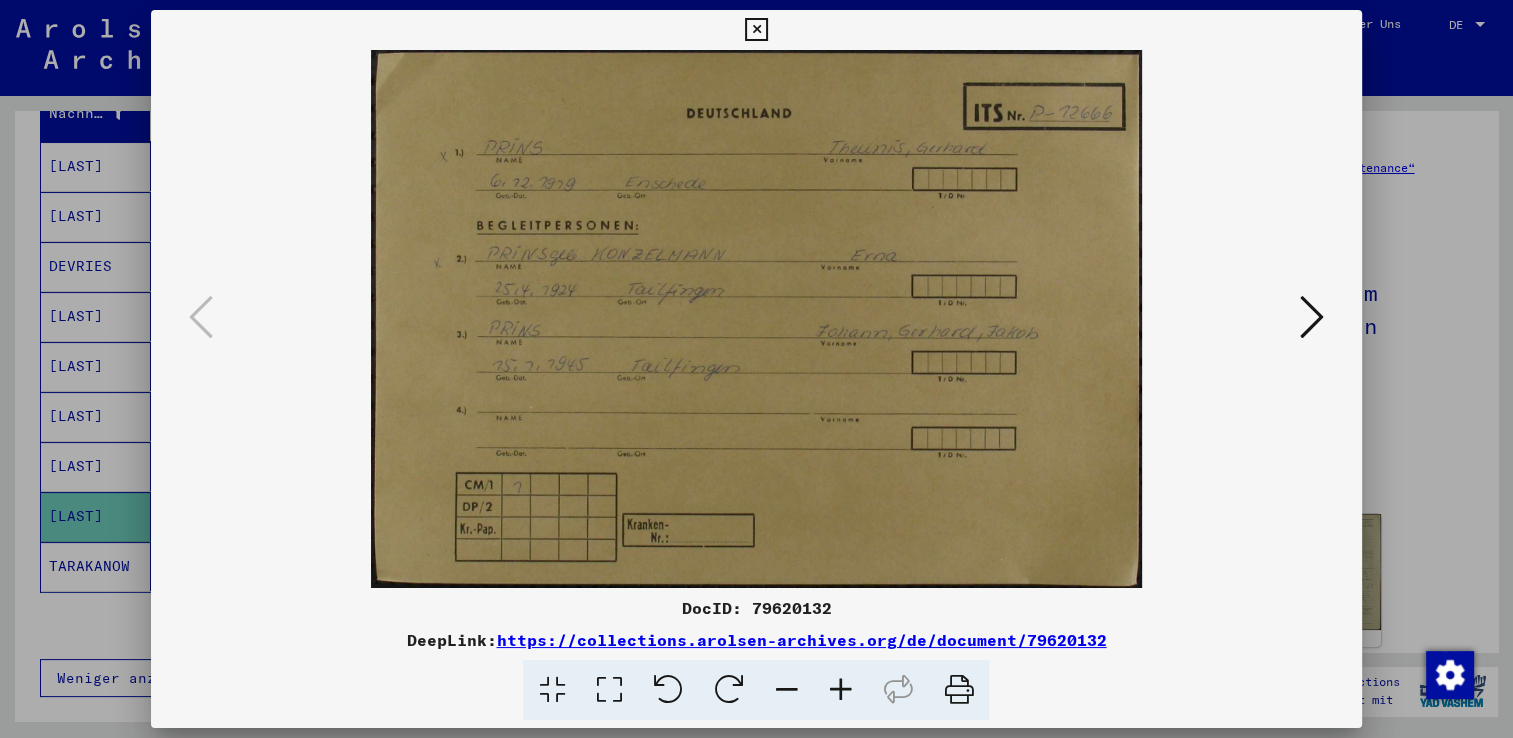 scroll, scrollTop: 0, scrollLeft: 0, axis: both 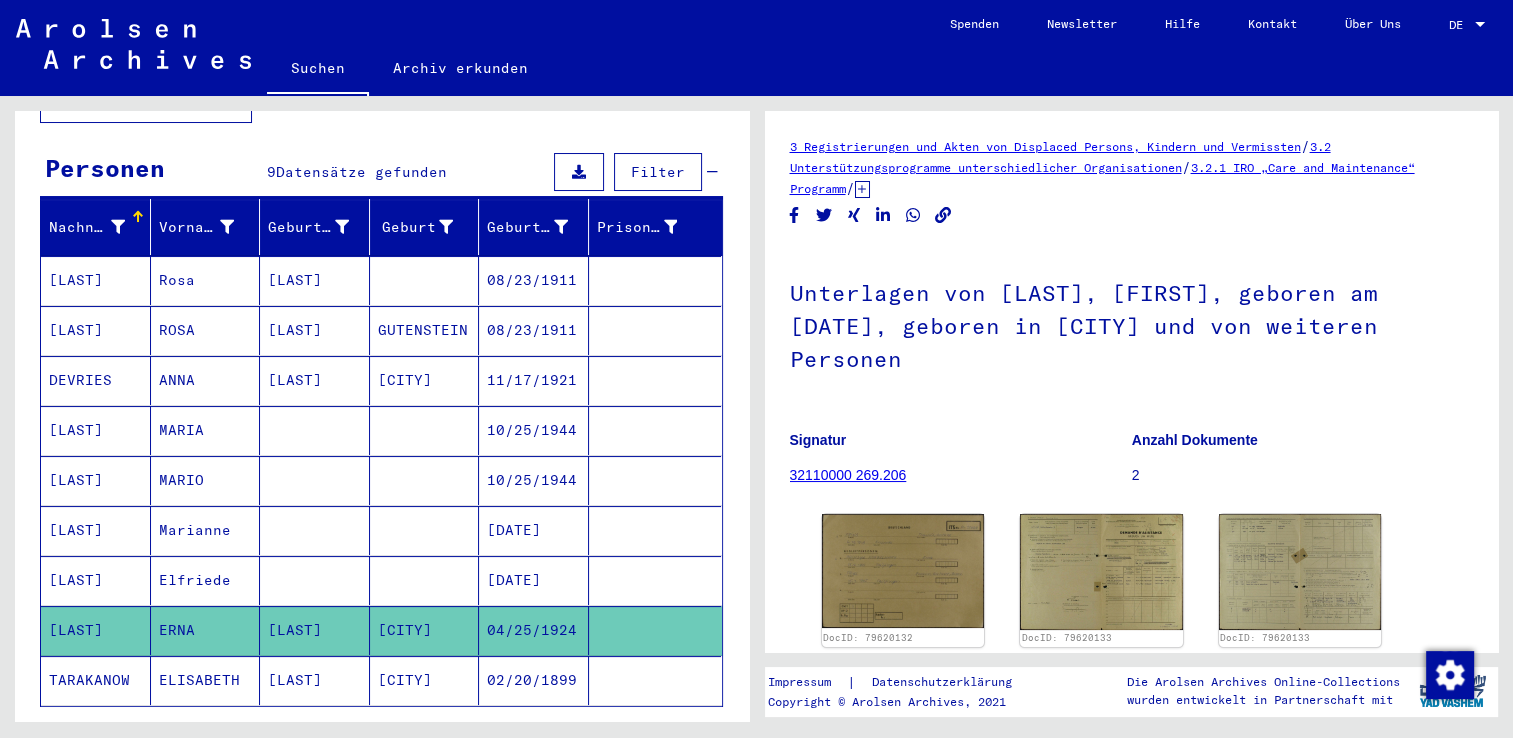 click on "[LAST]" at bounding box center (96, 480) 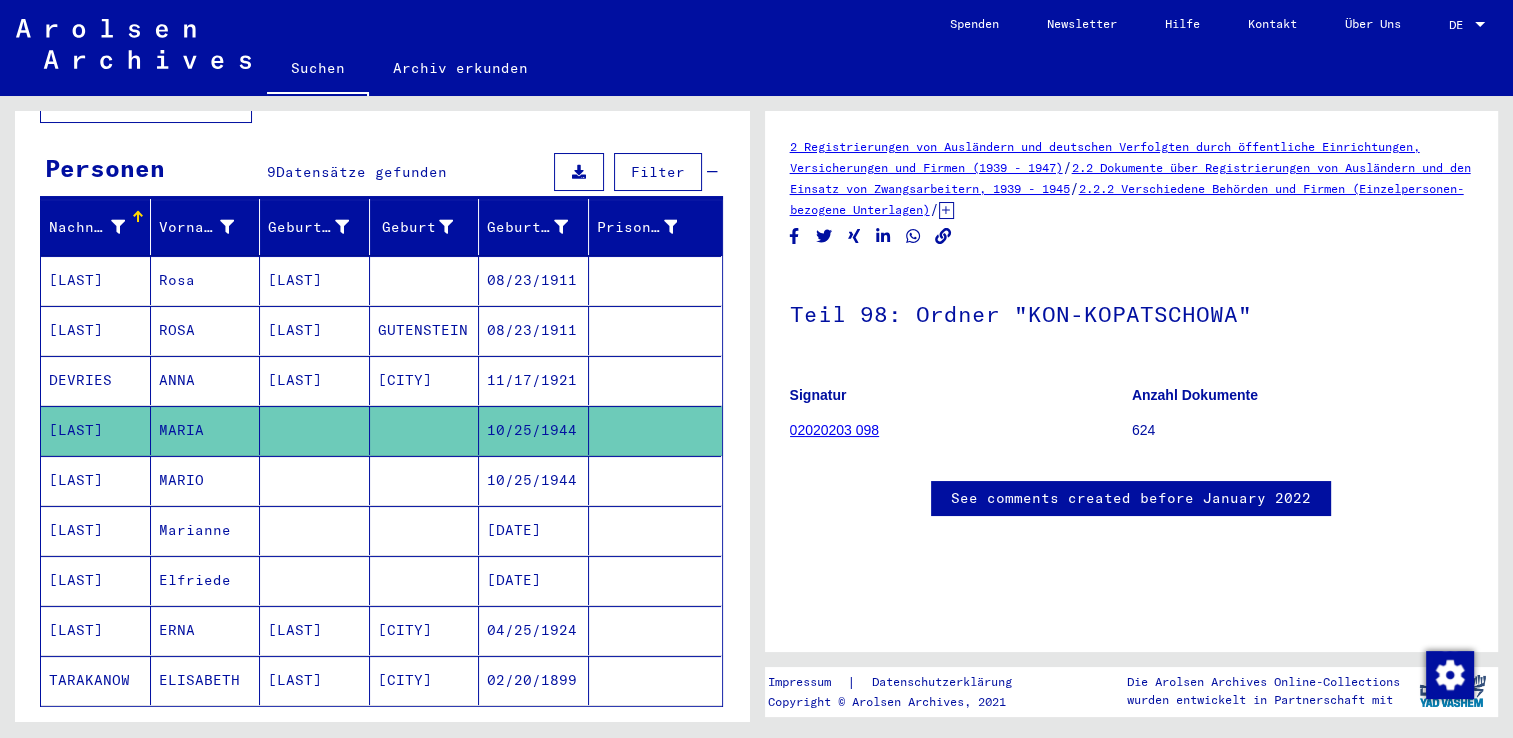 scroll, scrollTop: 0, scrollLeft: 0, axis: both 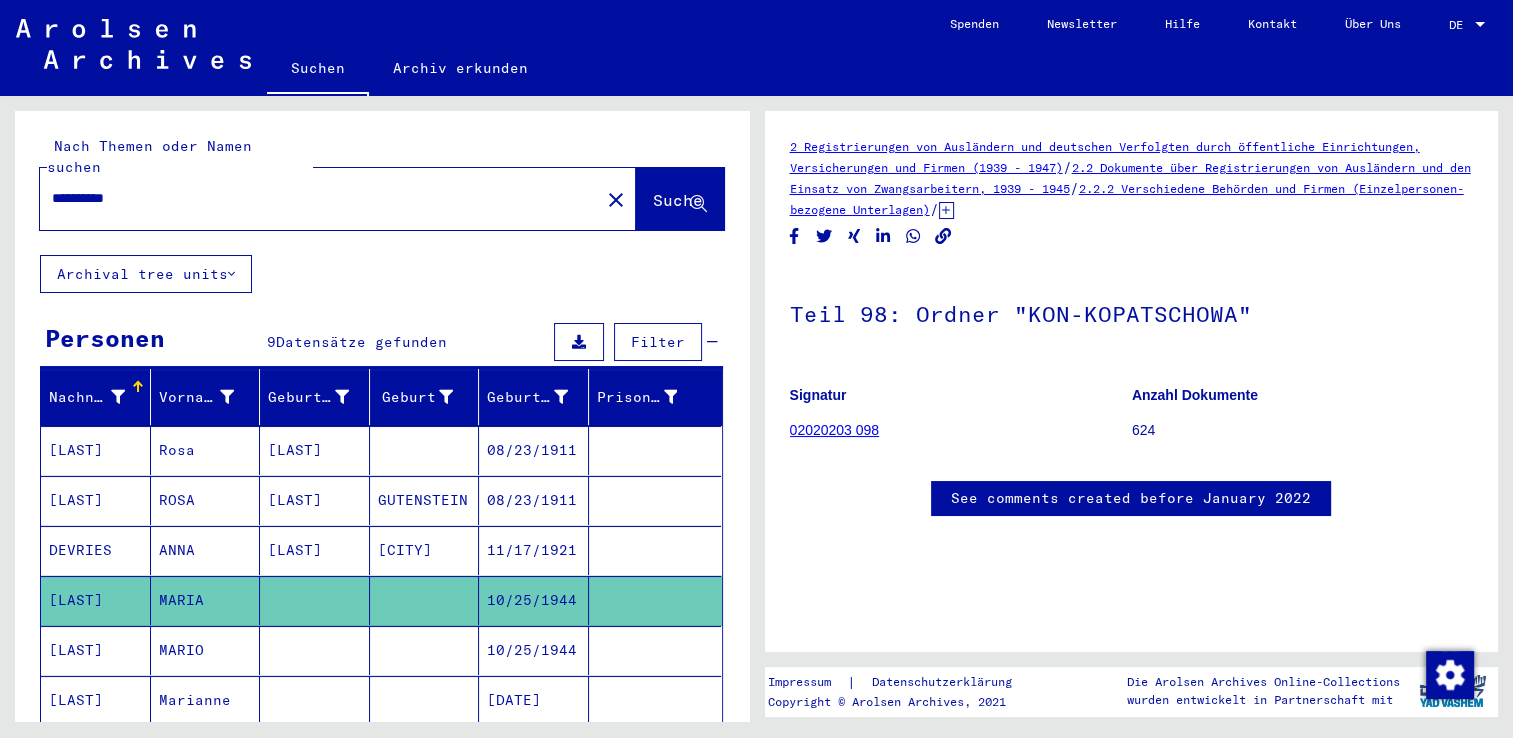 click on "**********" at bounding box center (320, 198) 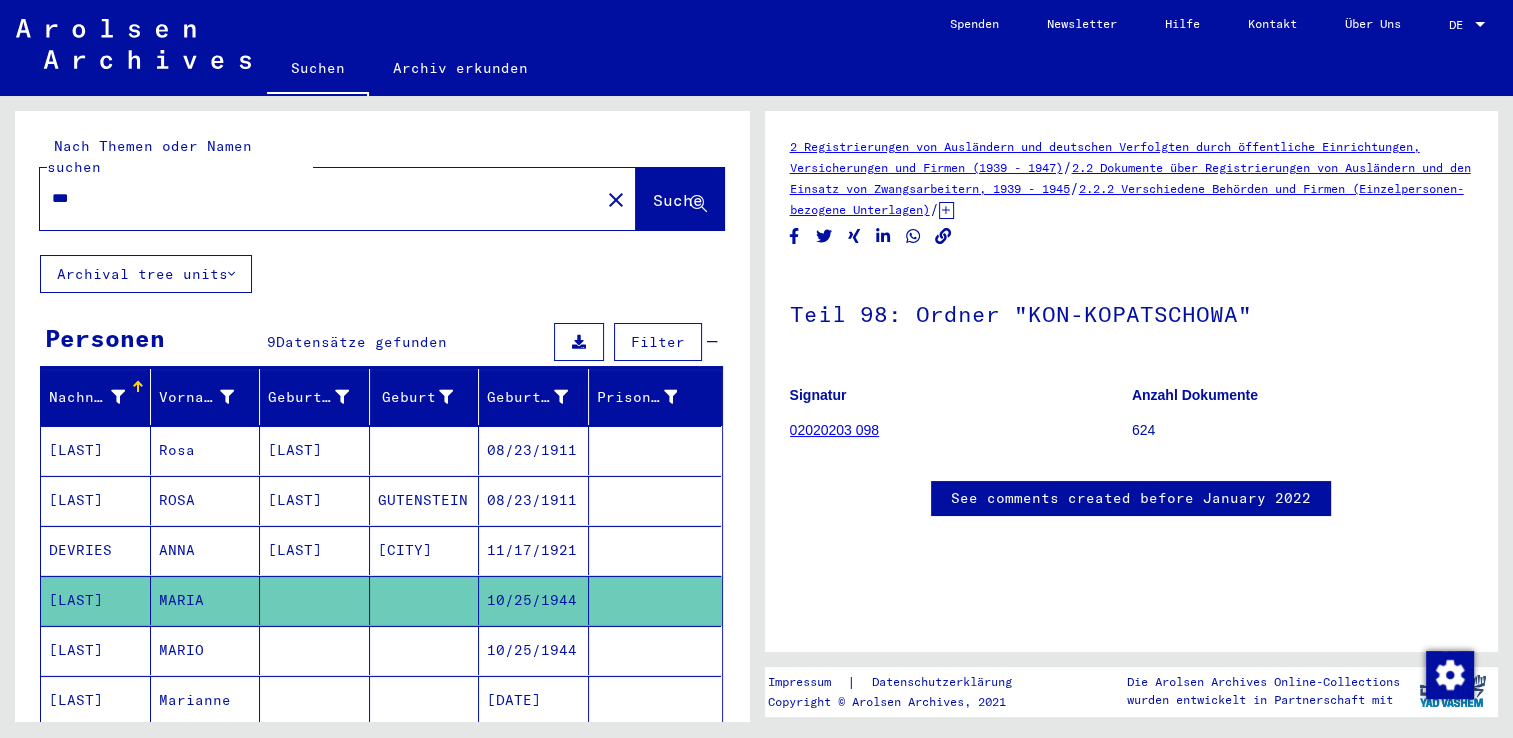 type on "*******" 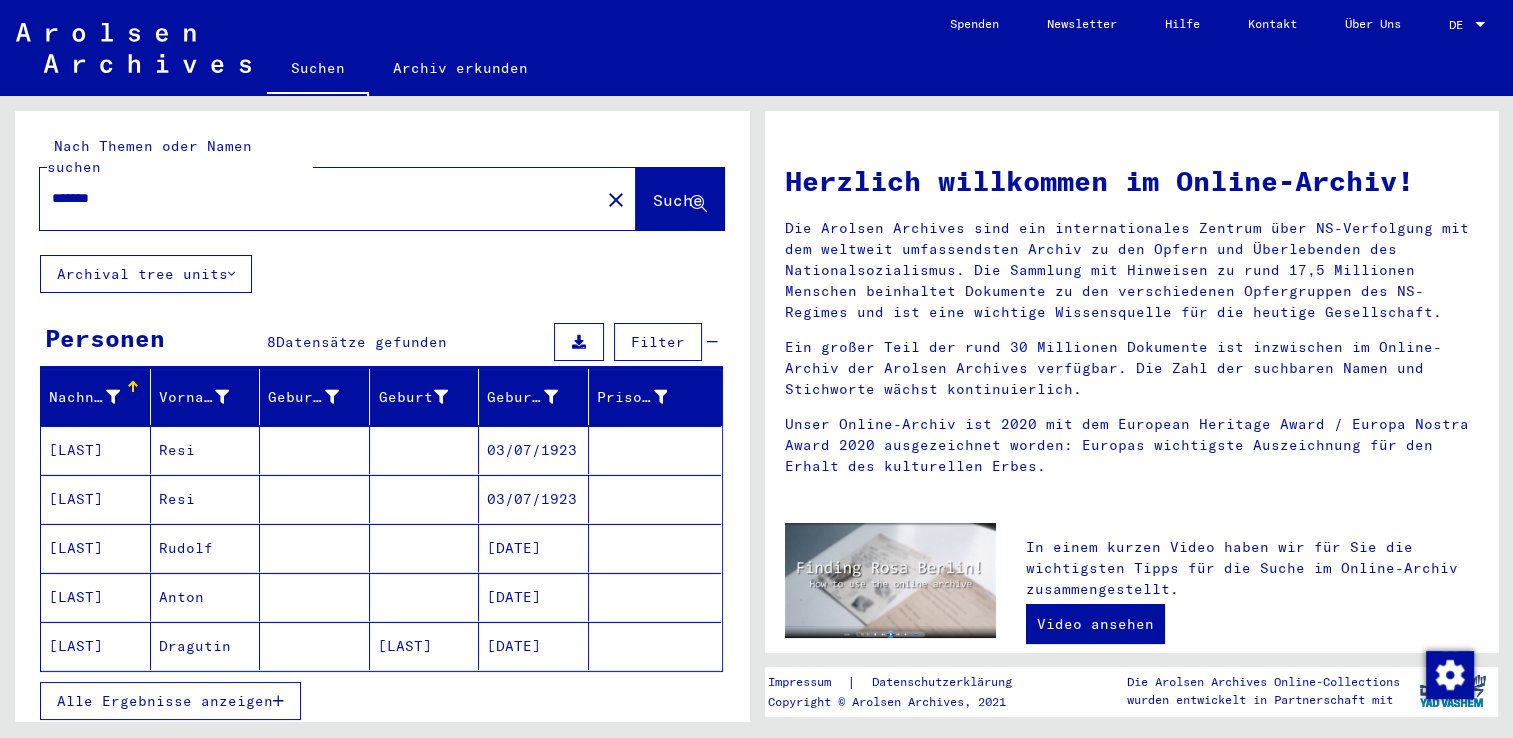 click on "Alle Ergebnisse anzeigen" at bounding box center (165, 701) 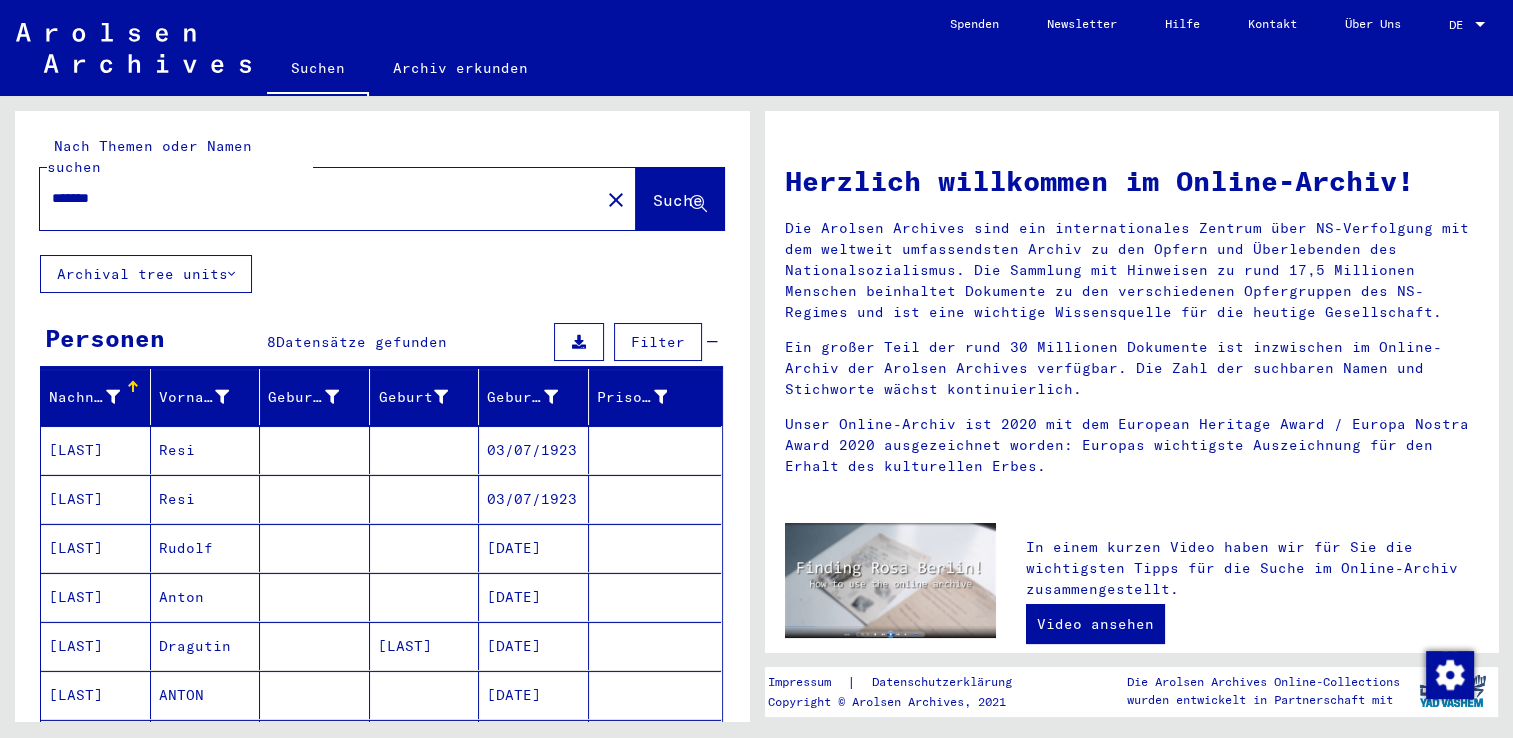 click on "[LAST]" at bounding box center (96, 548) 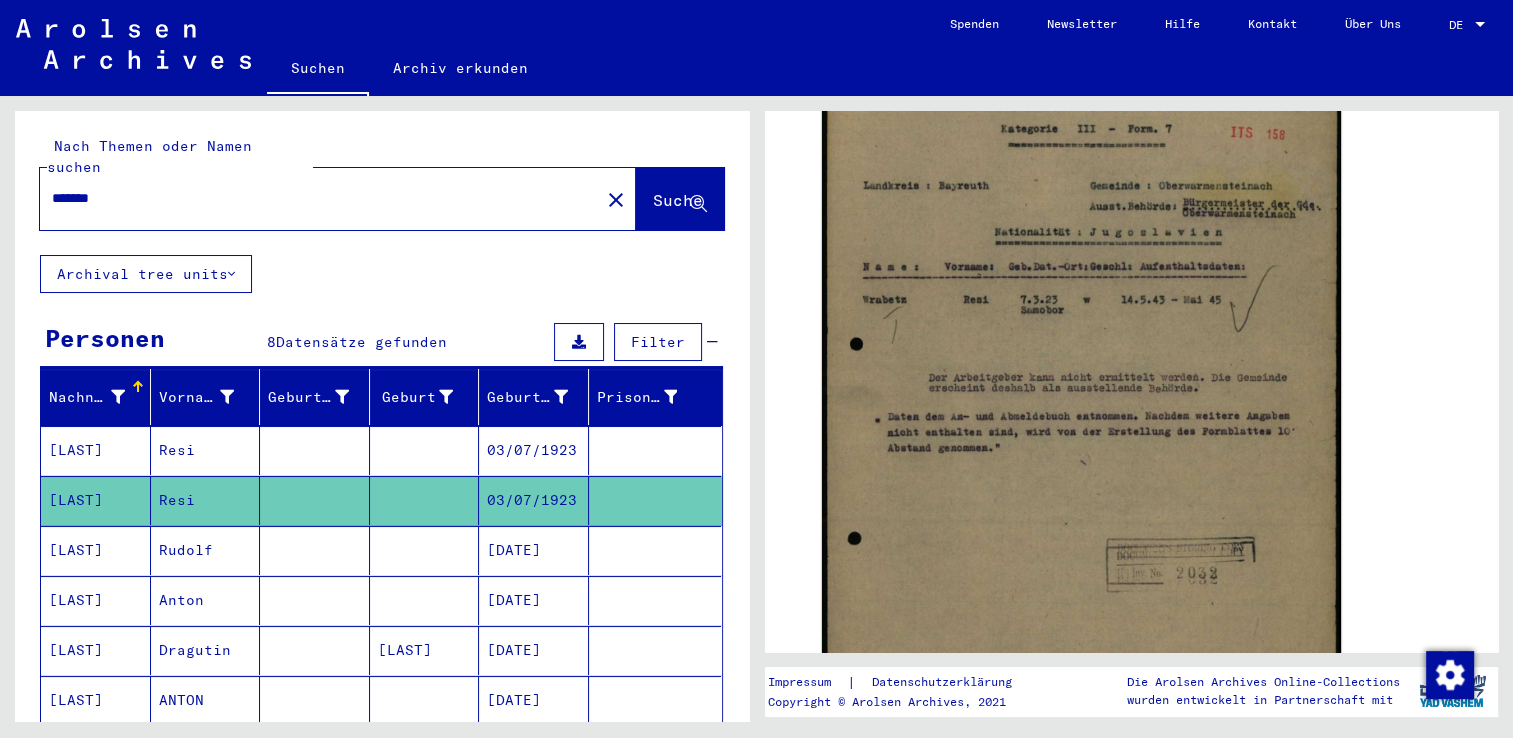 scroll, scrollTop: 447, scrollLeft: 0, axis: vertical 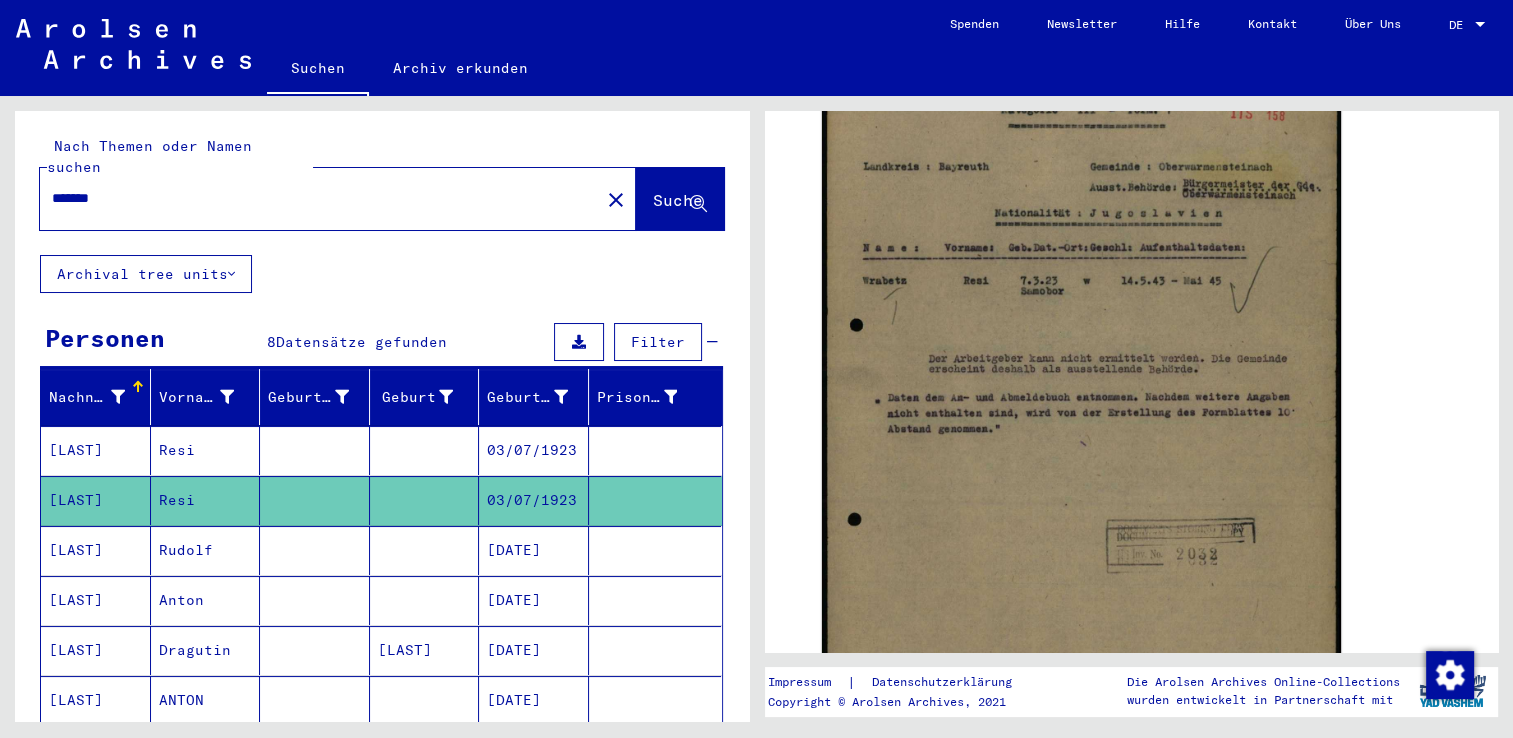 click 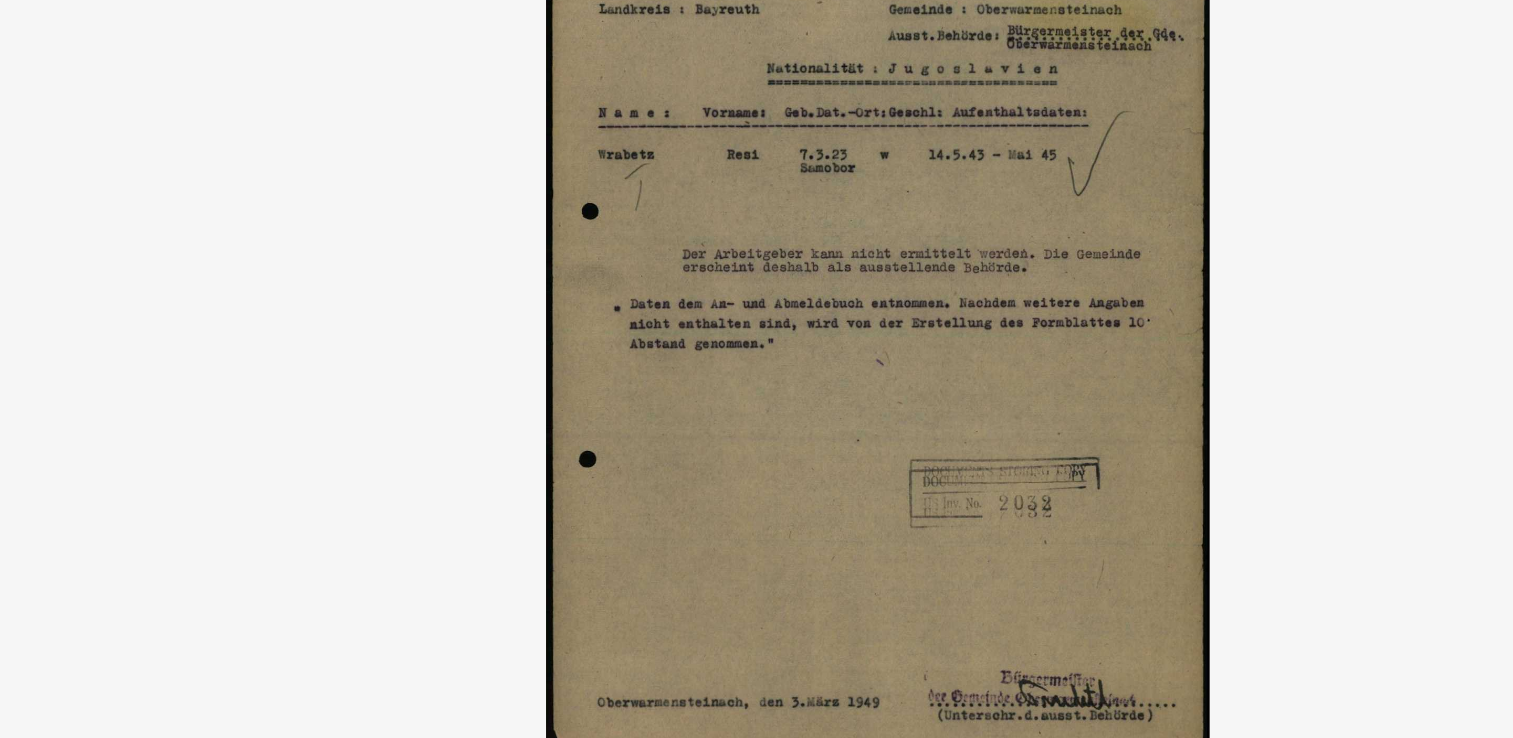 click at bounding box center (756, 319) 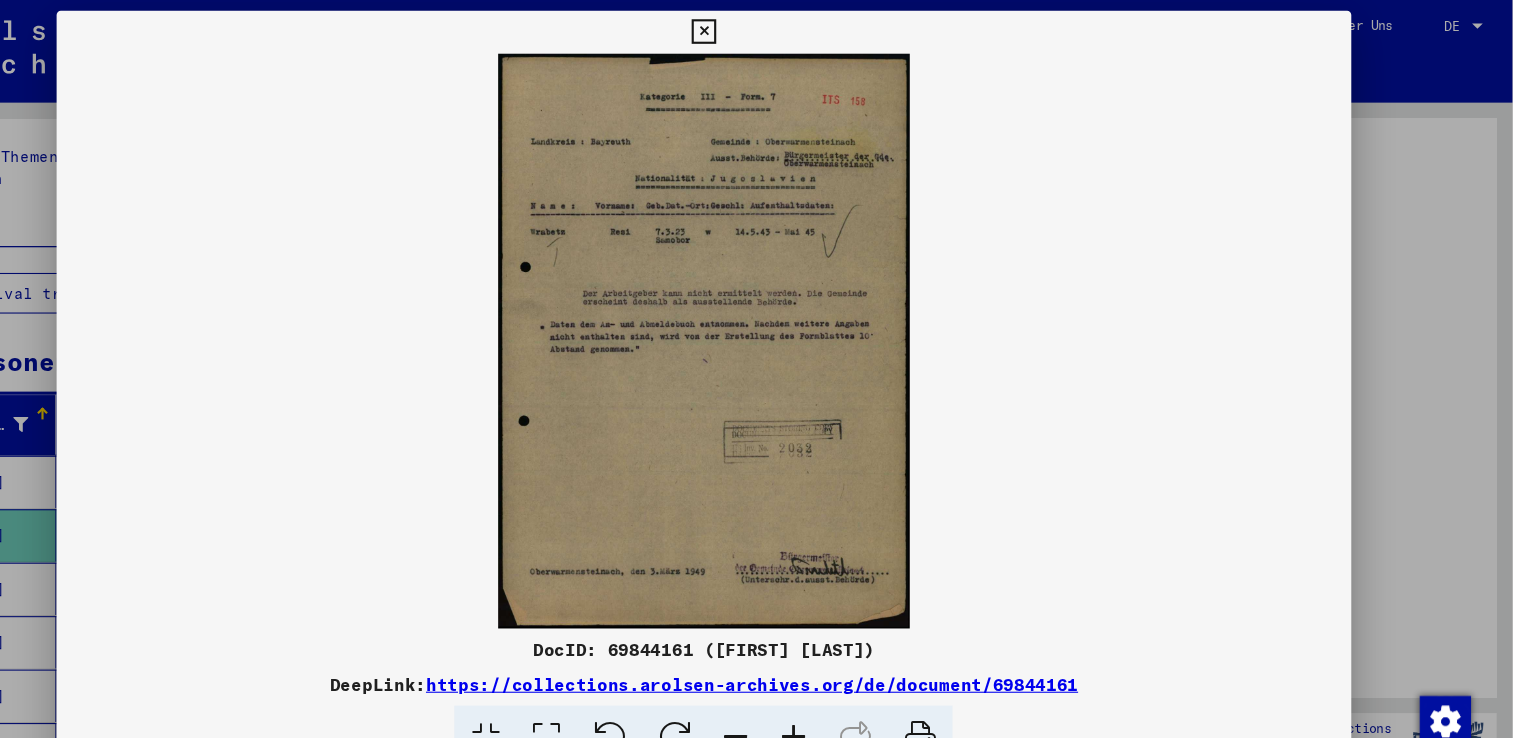 scroll, scrollTop: 0, scrollLeft: 0, axis: both 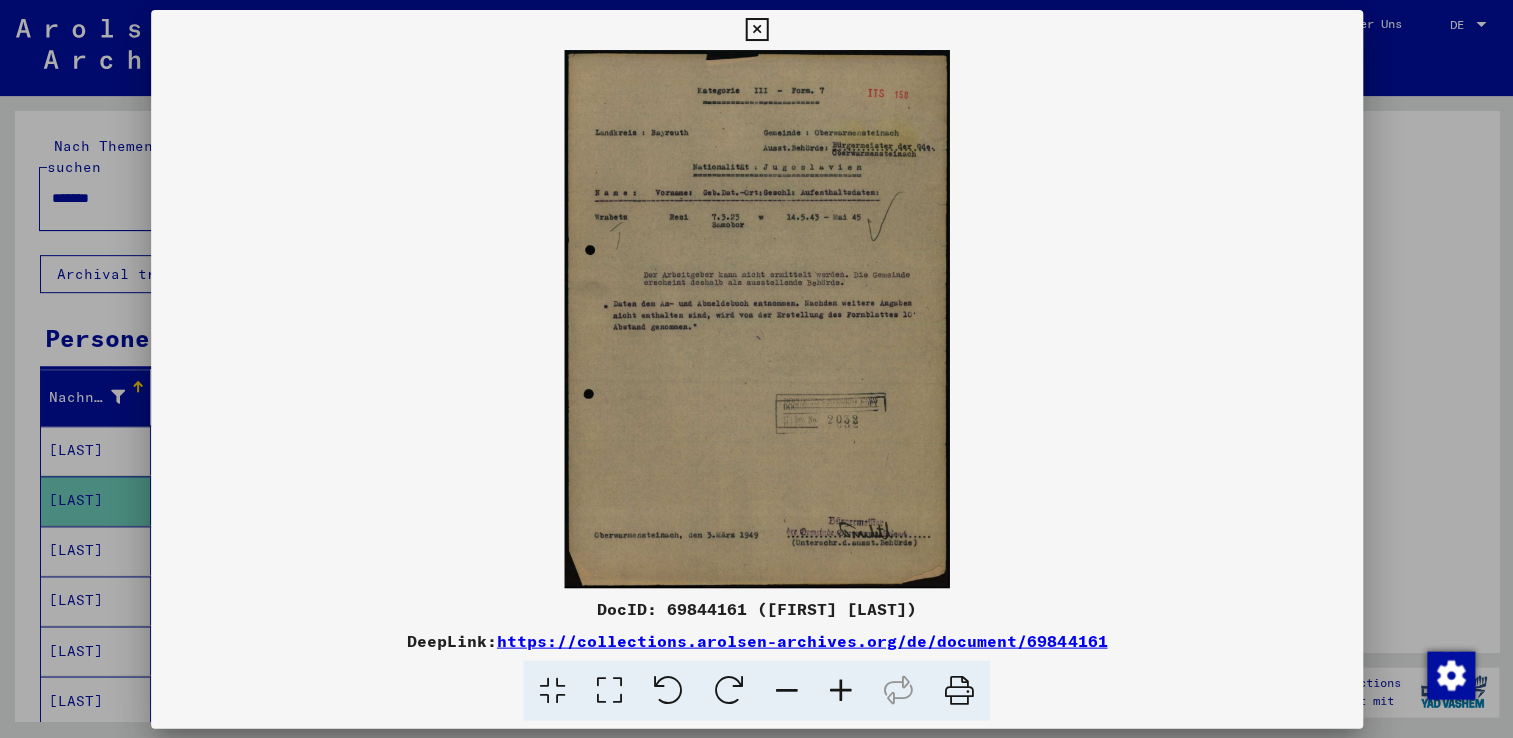 click at bounding box center [756, 369] 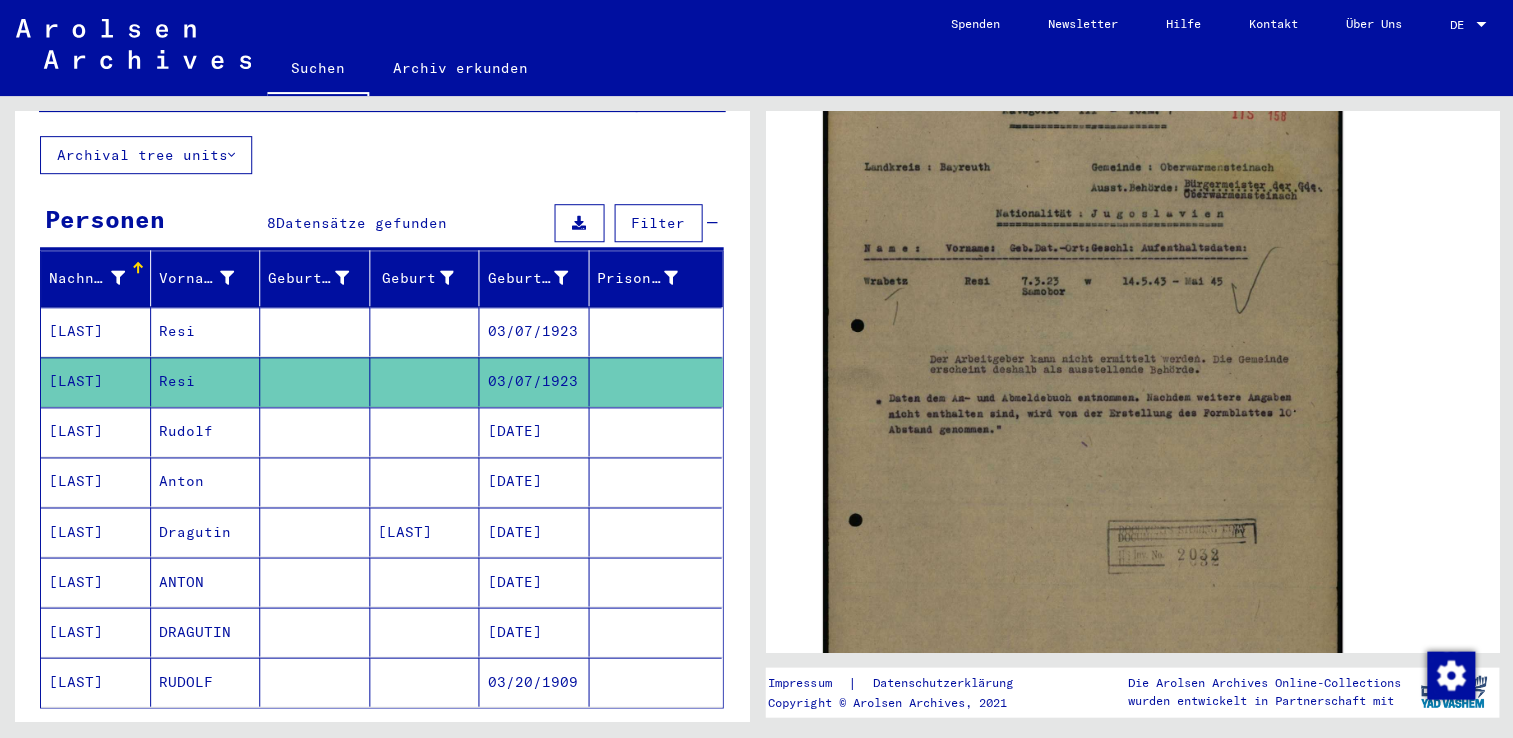 scroll, scrollTop: 197, scrollLeft: 0, axis: vertical 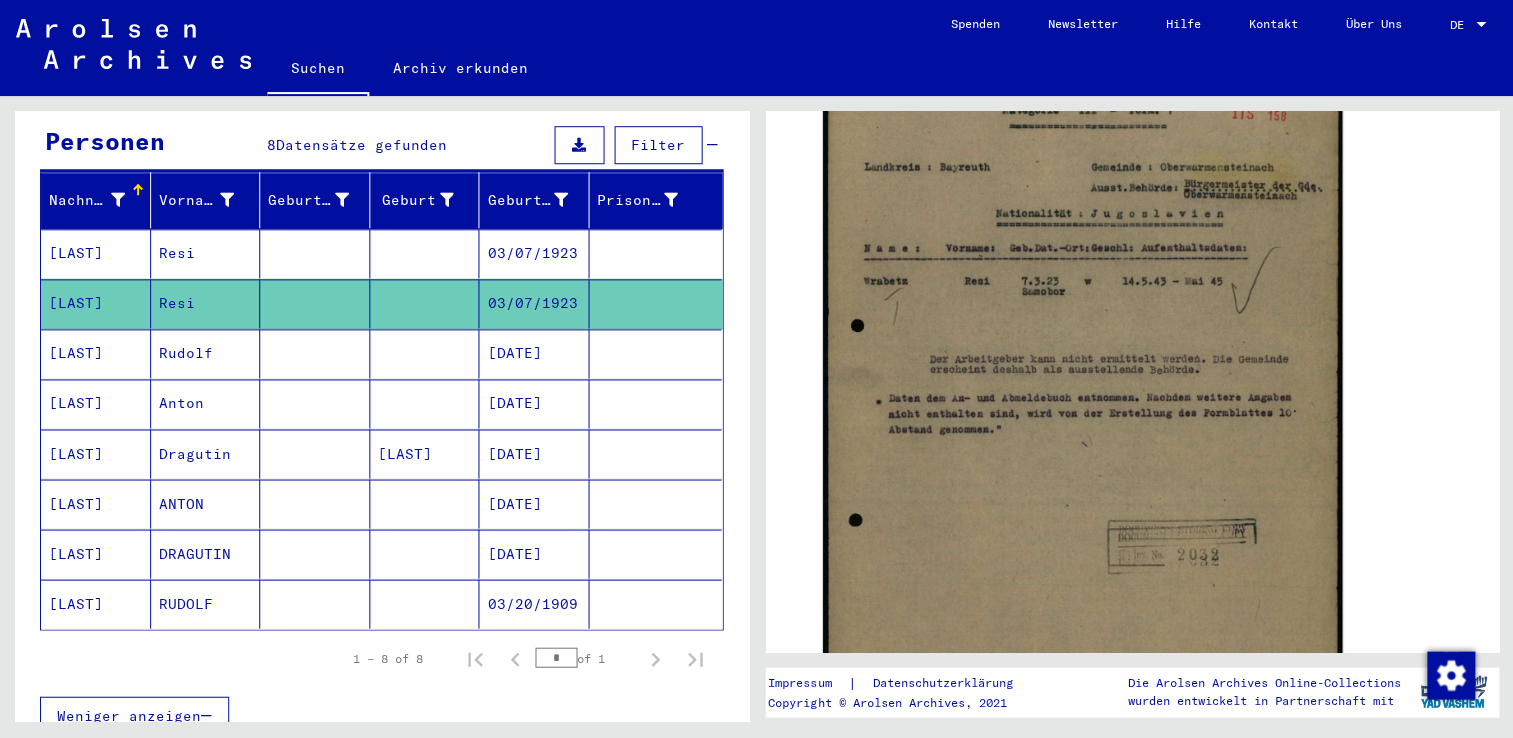 click on "[LAST]" 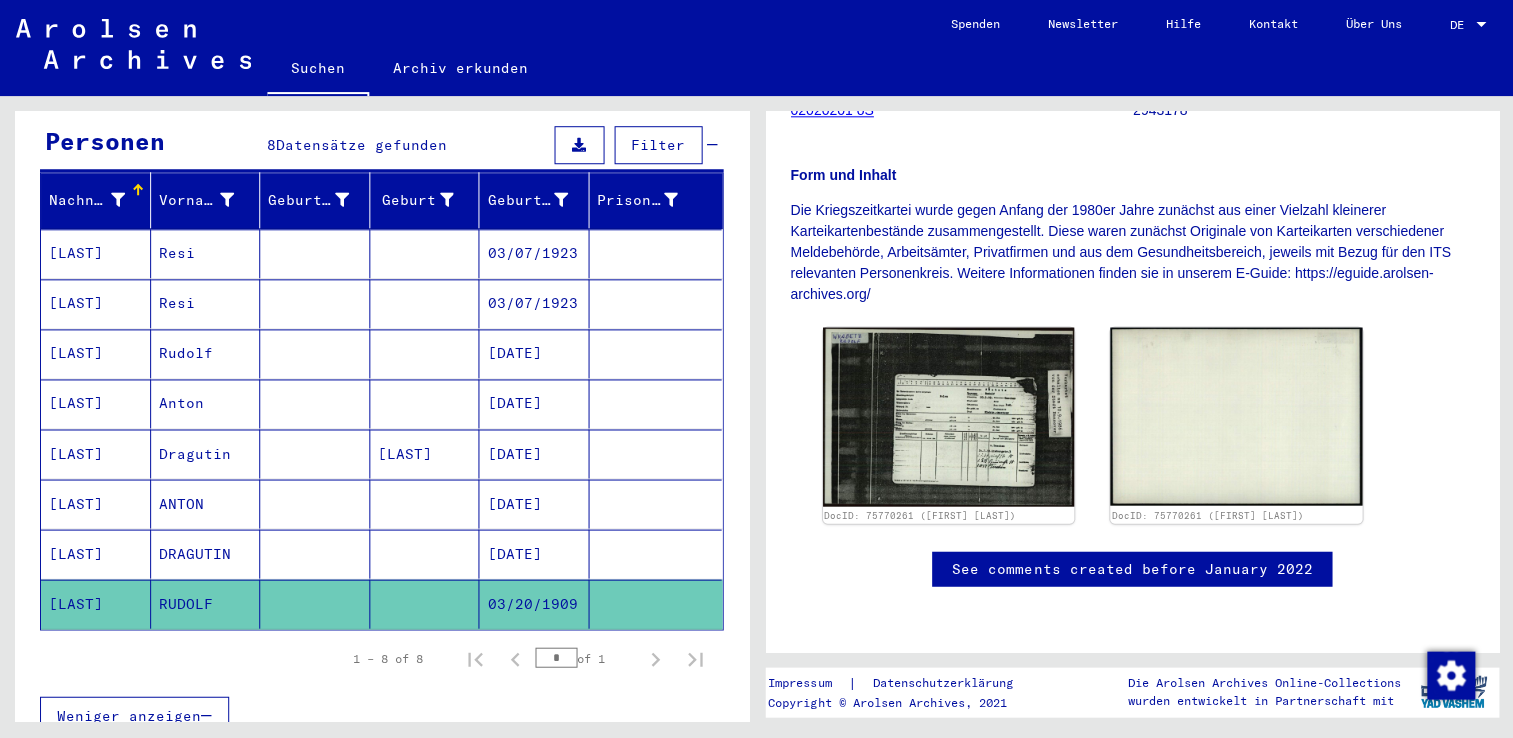 scroll, scrollTop: 426, scrollLeft: 0, axis: vertical 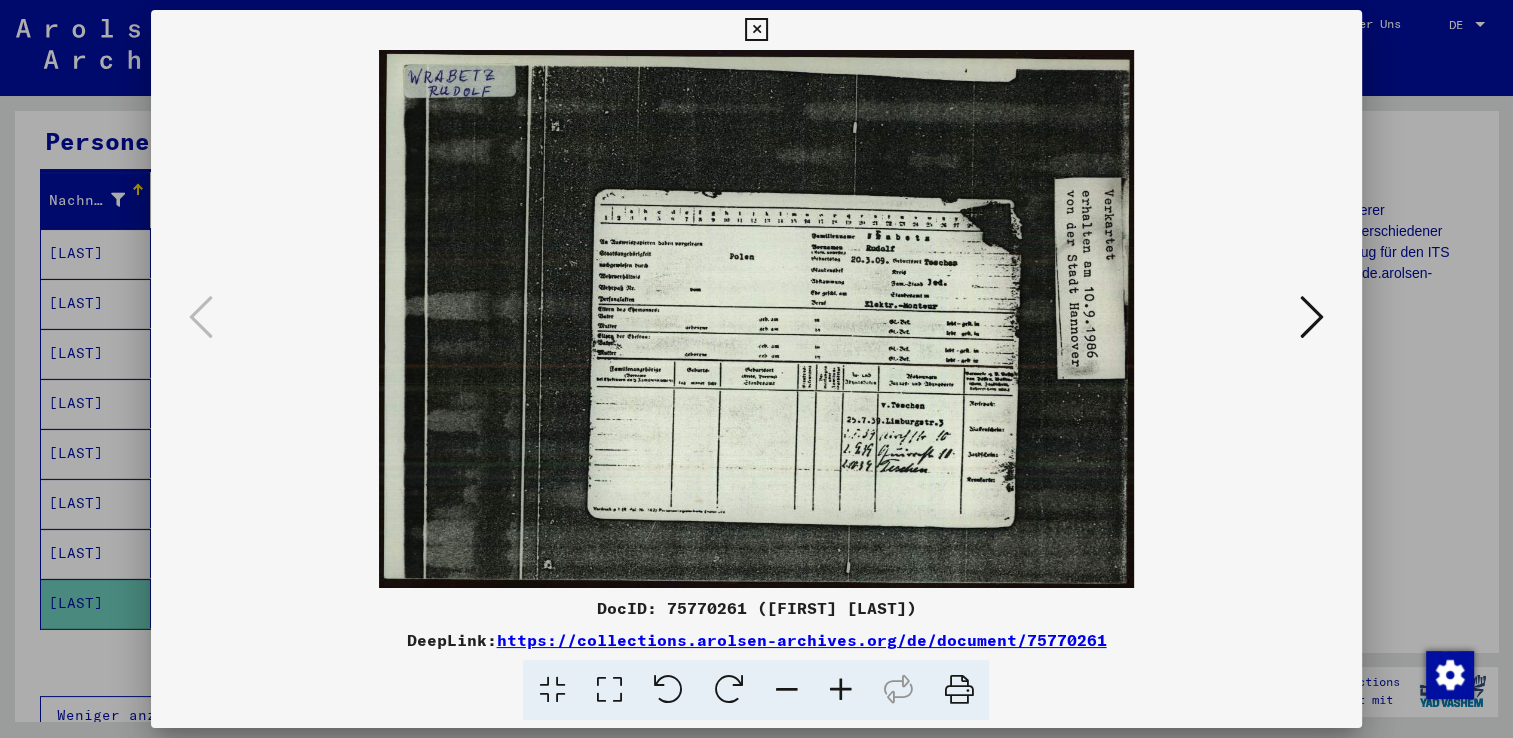 click at bounding box center (756, 369) 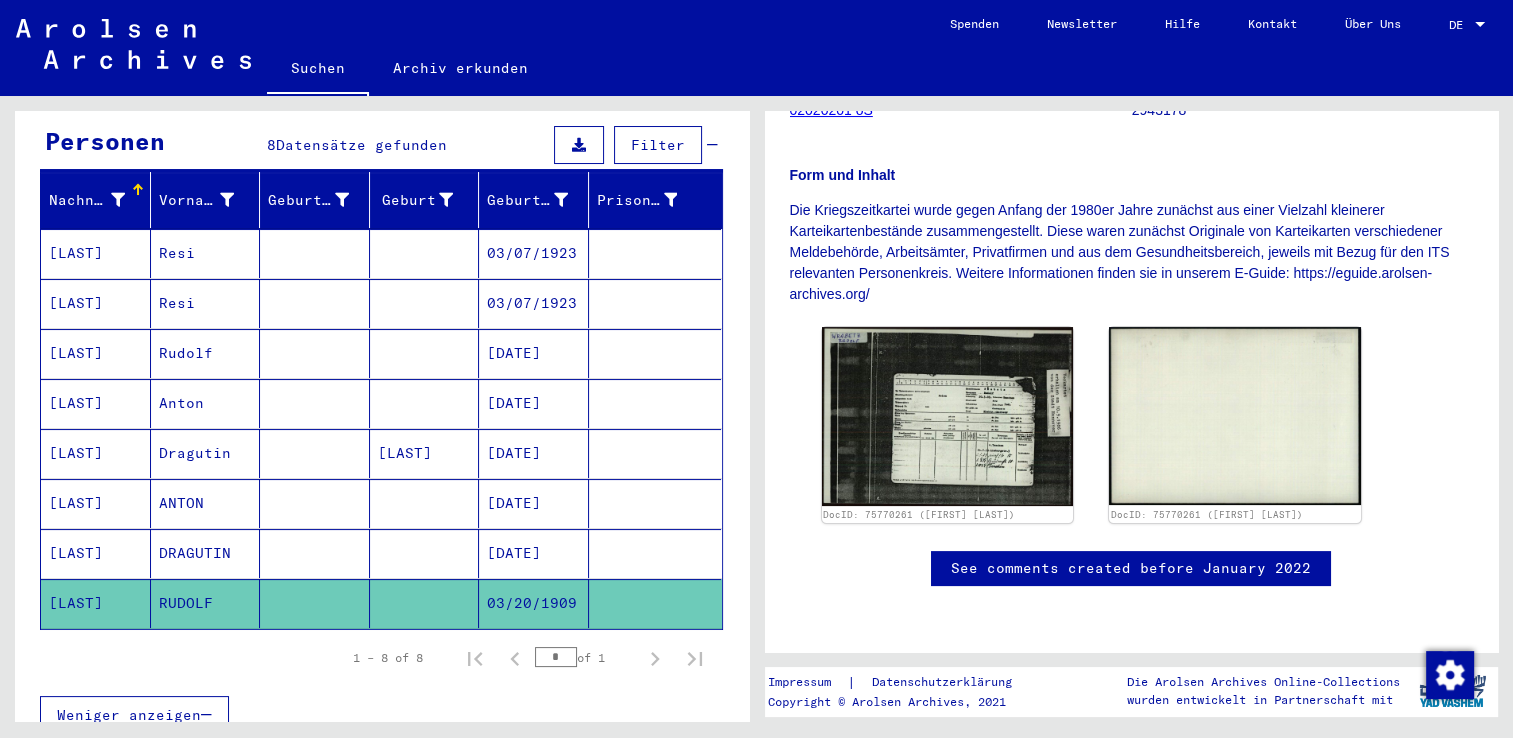 click on "[LAST]" at bounding box center (96, 603) 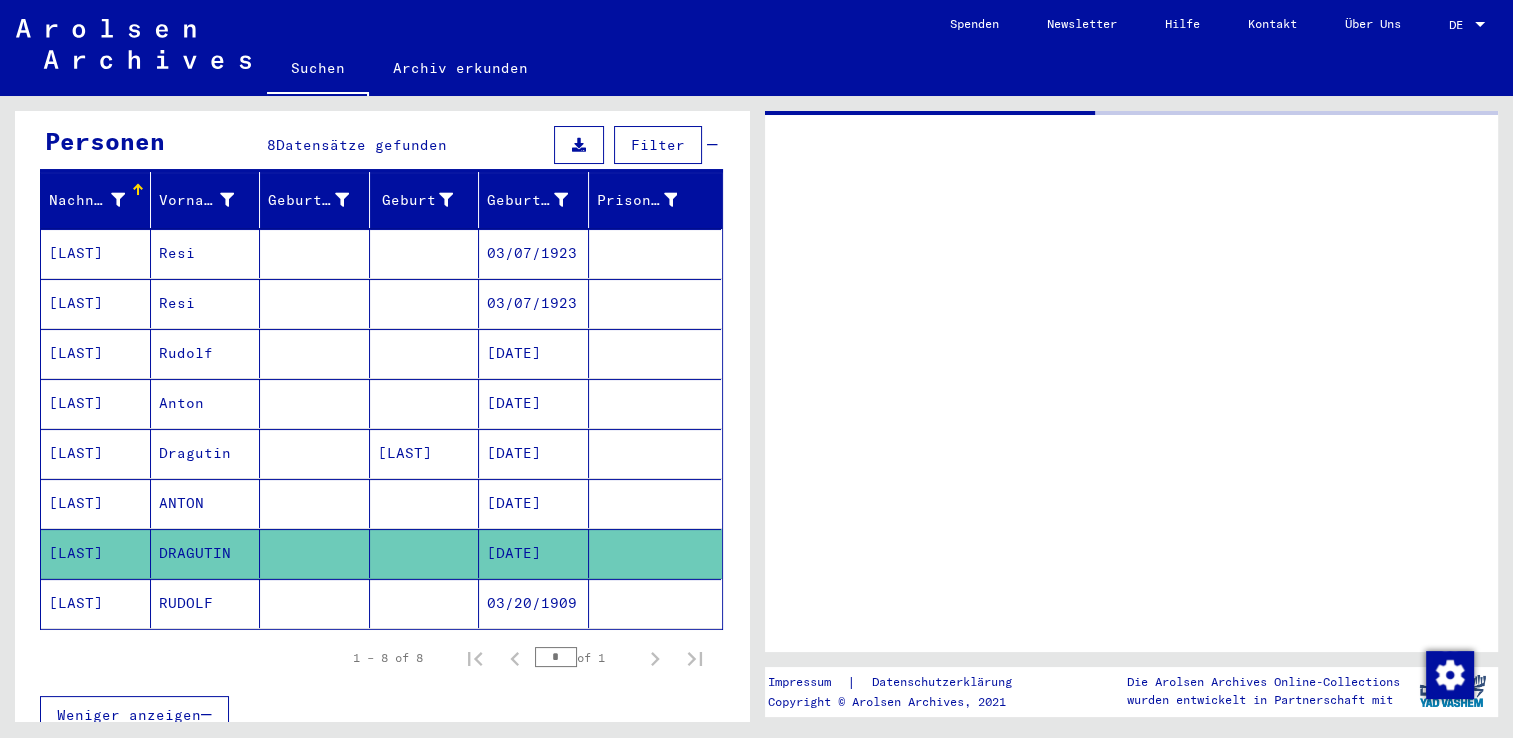 scroll, scrollTop: 0, scrollLeft: 0, axis: both 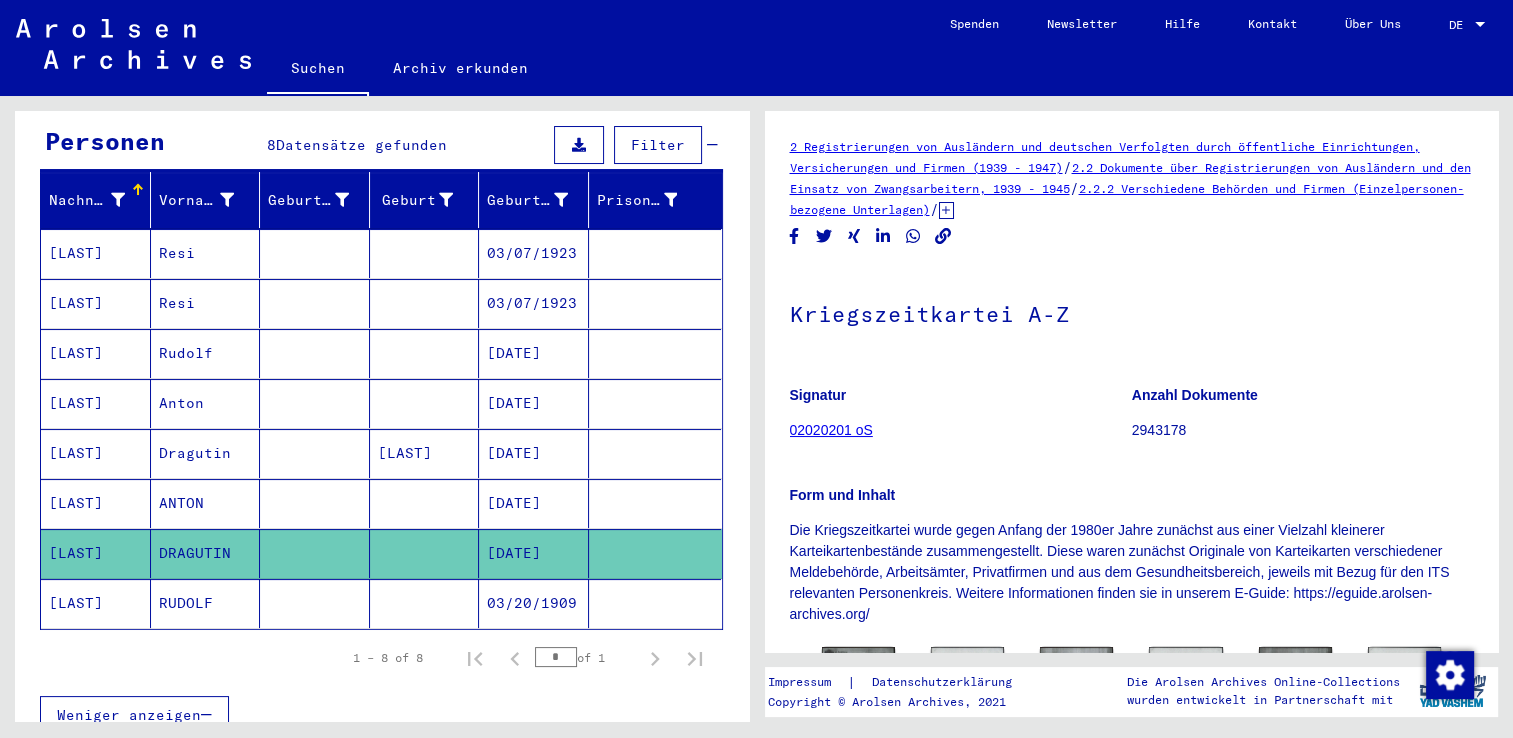 click on "[LAST]" at bounding box center (96, 553) 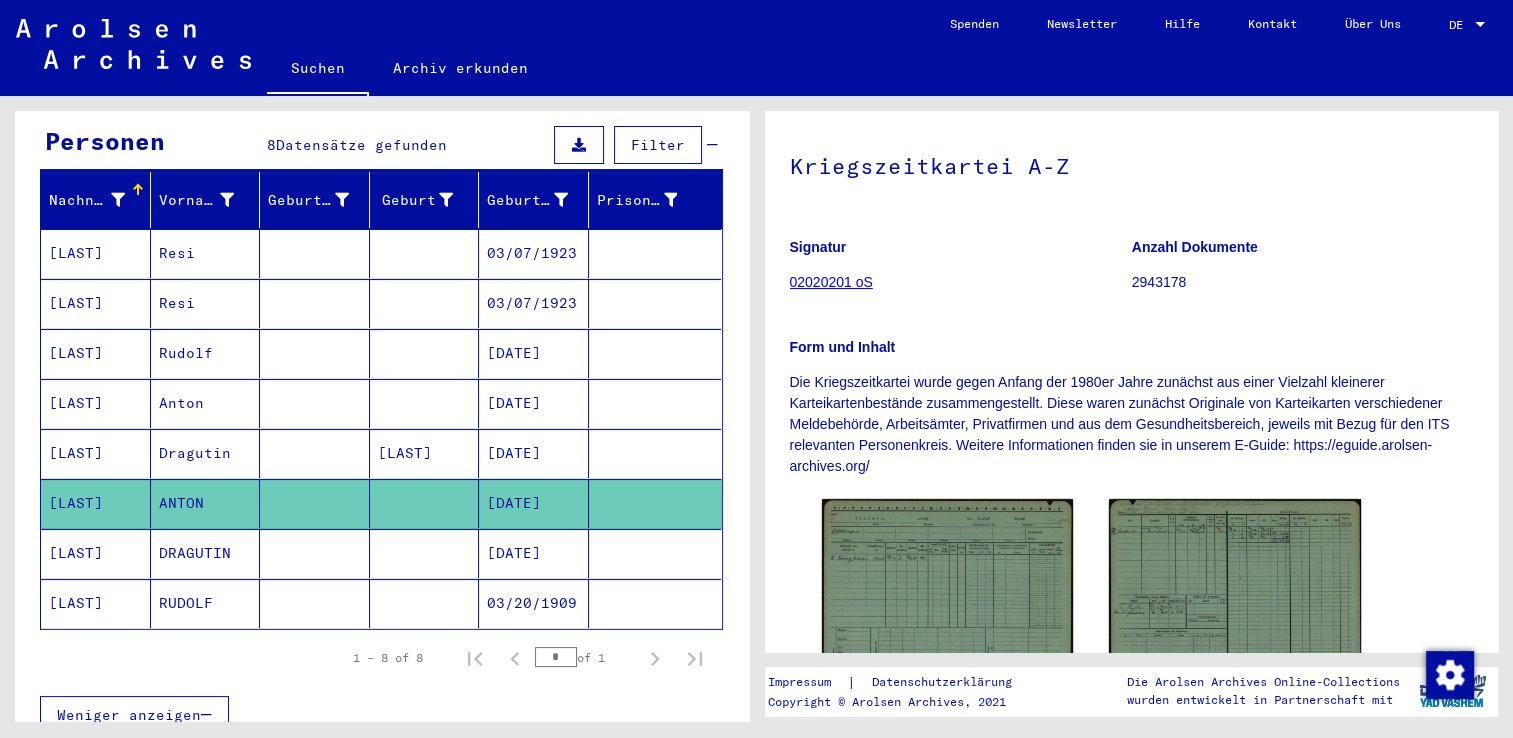 scroll, scrollTop: 211, scrollLeft: 0, axis: vertical 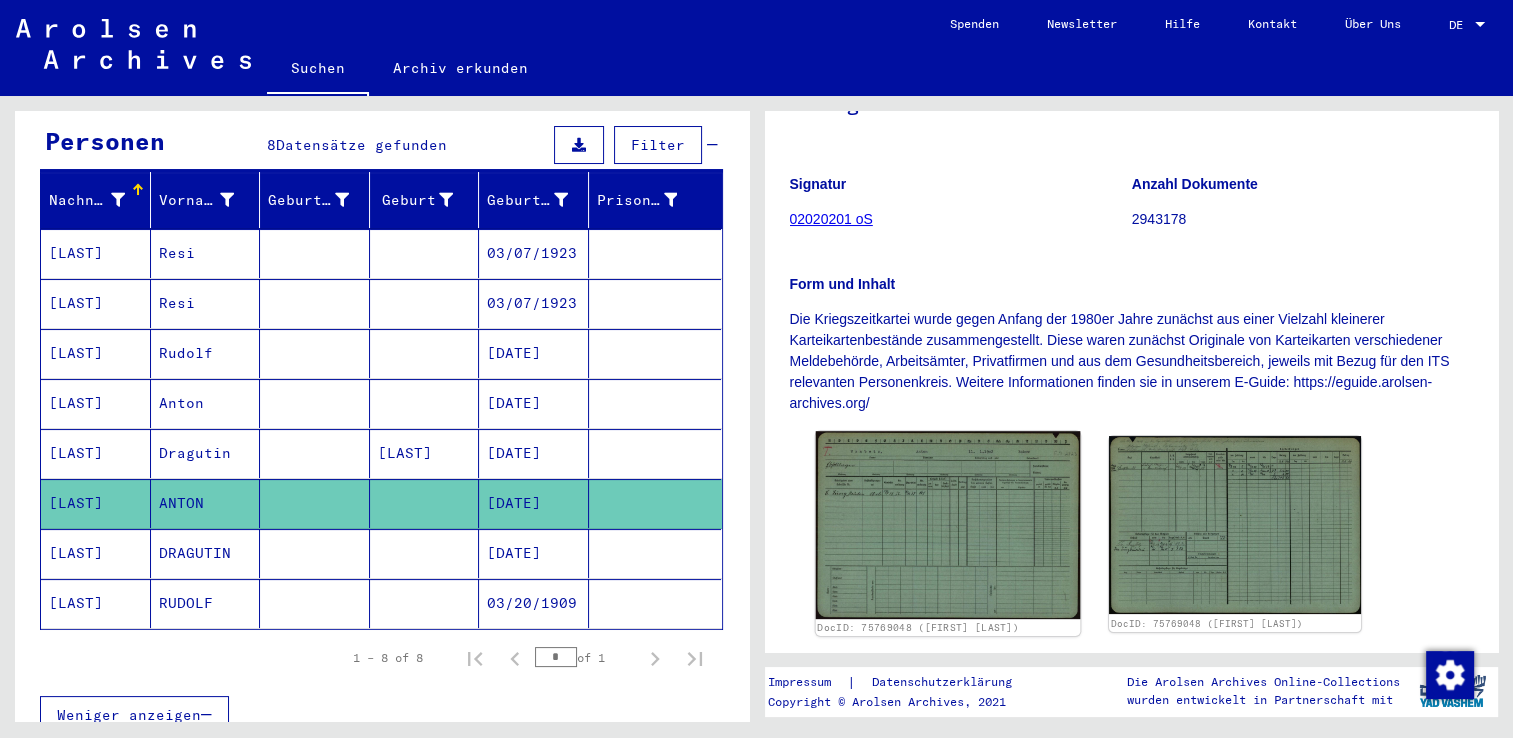 click 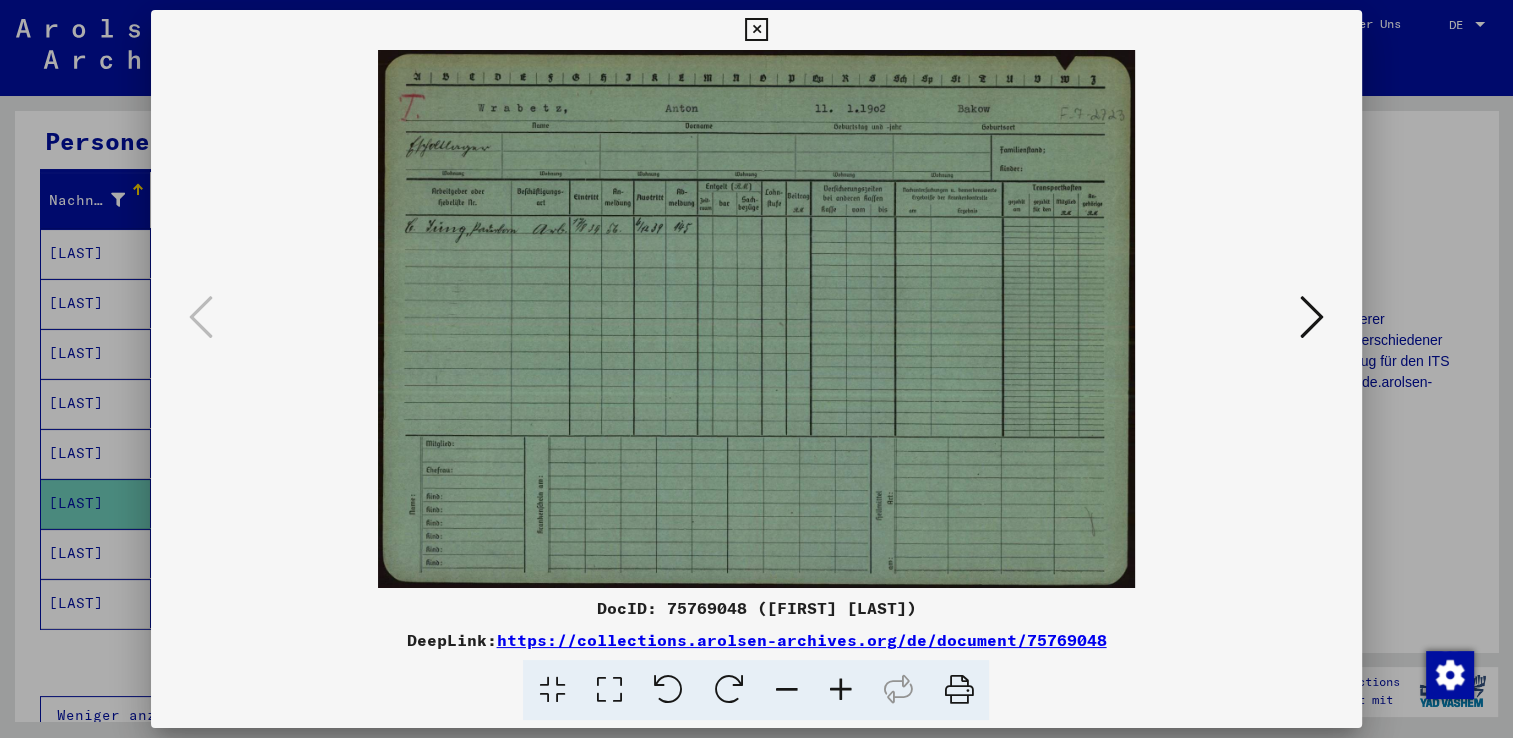 click at bounding box center (756, 369) 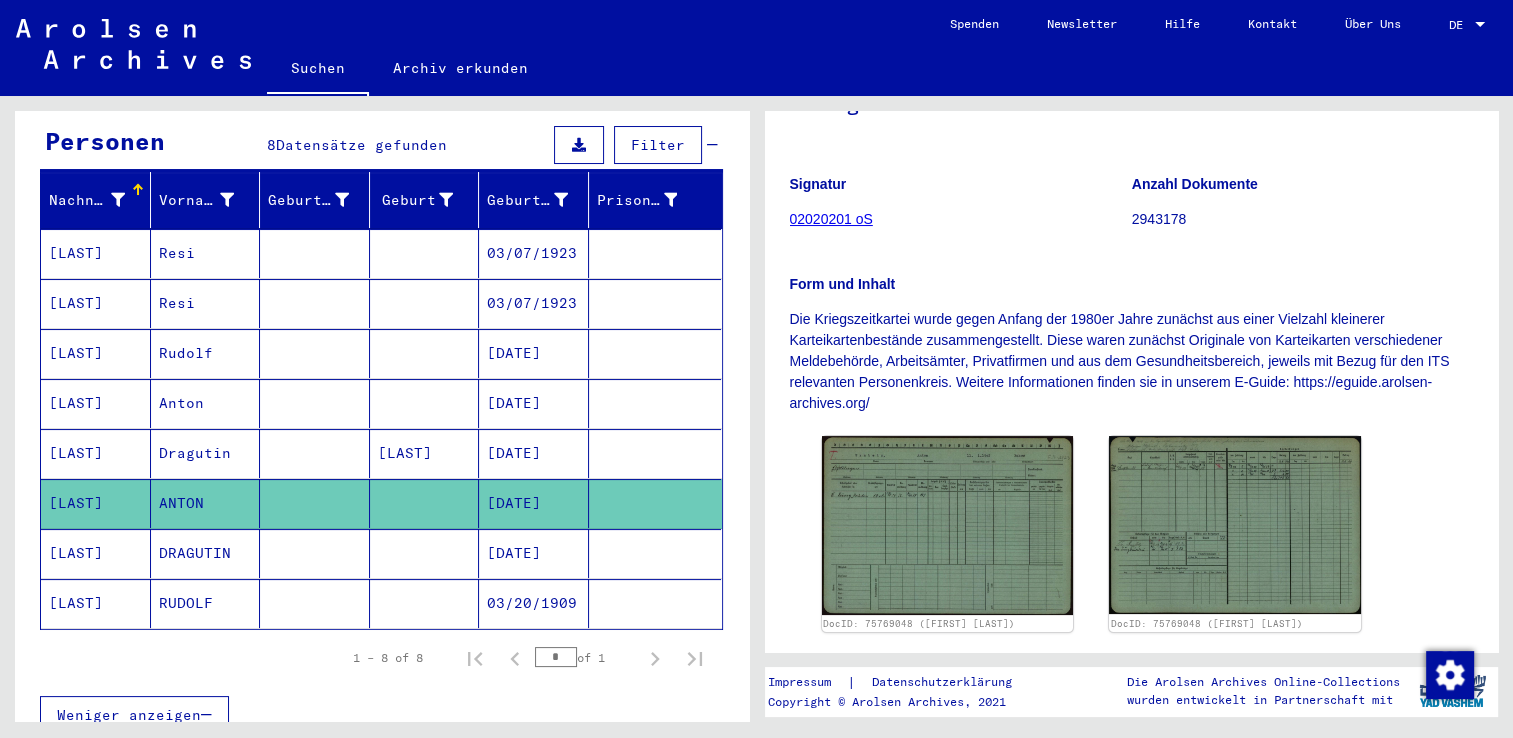 click on "[LAST]" at bounding box center (96, 503) 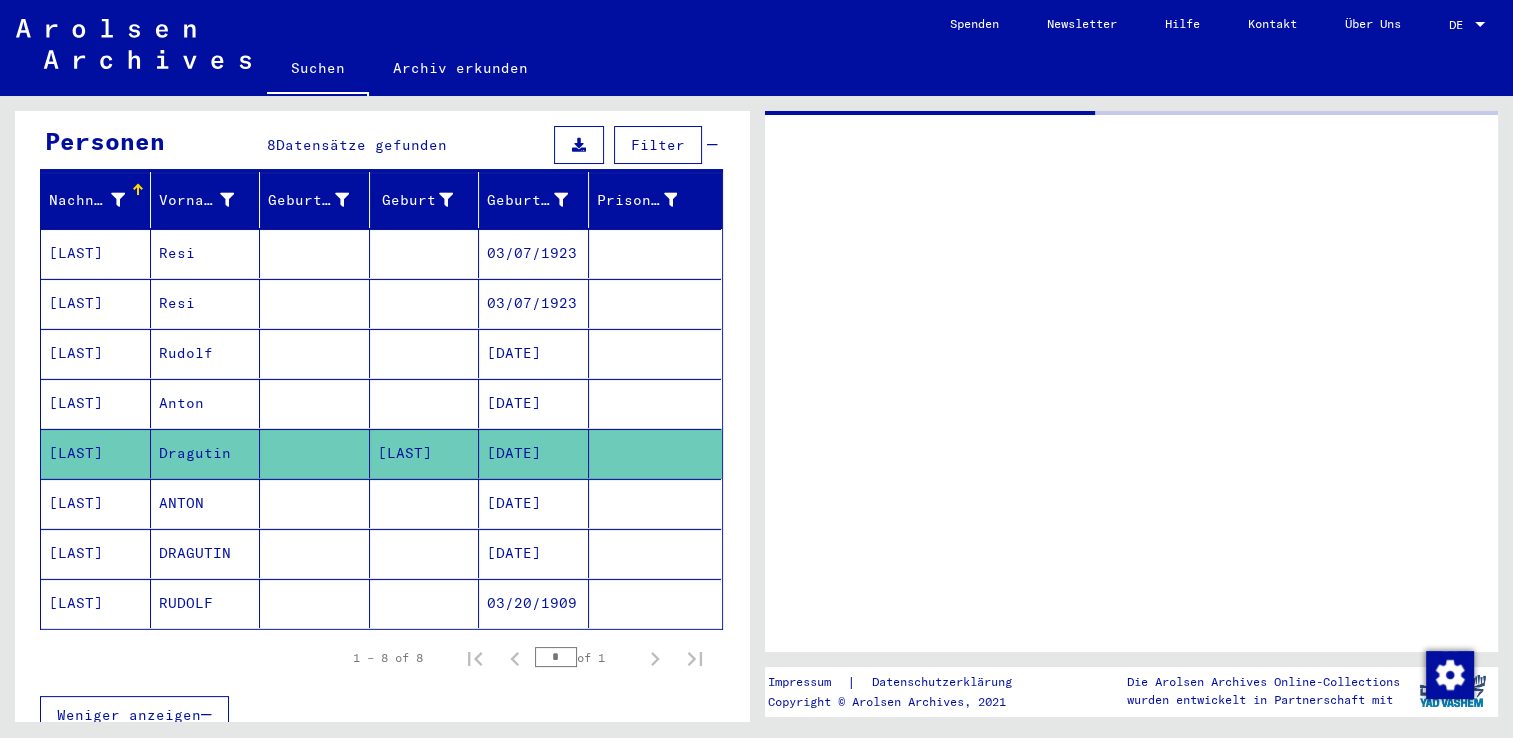 click on "[LAST]" at bounding box center [96, 453] 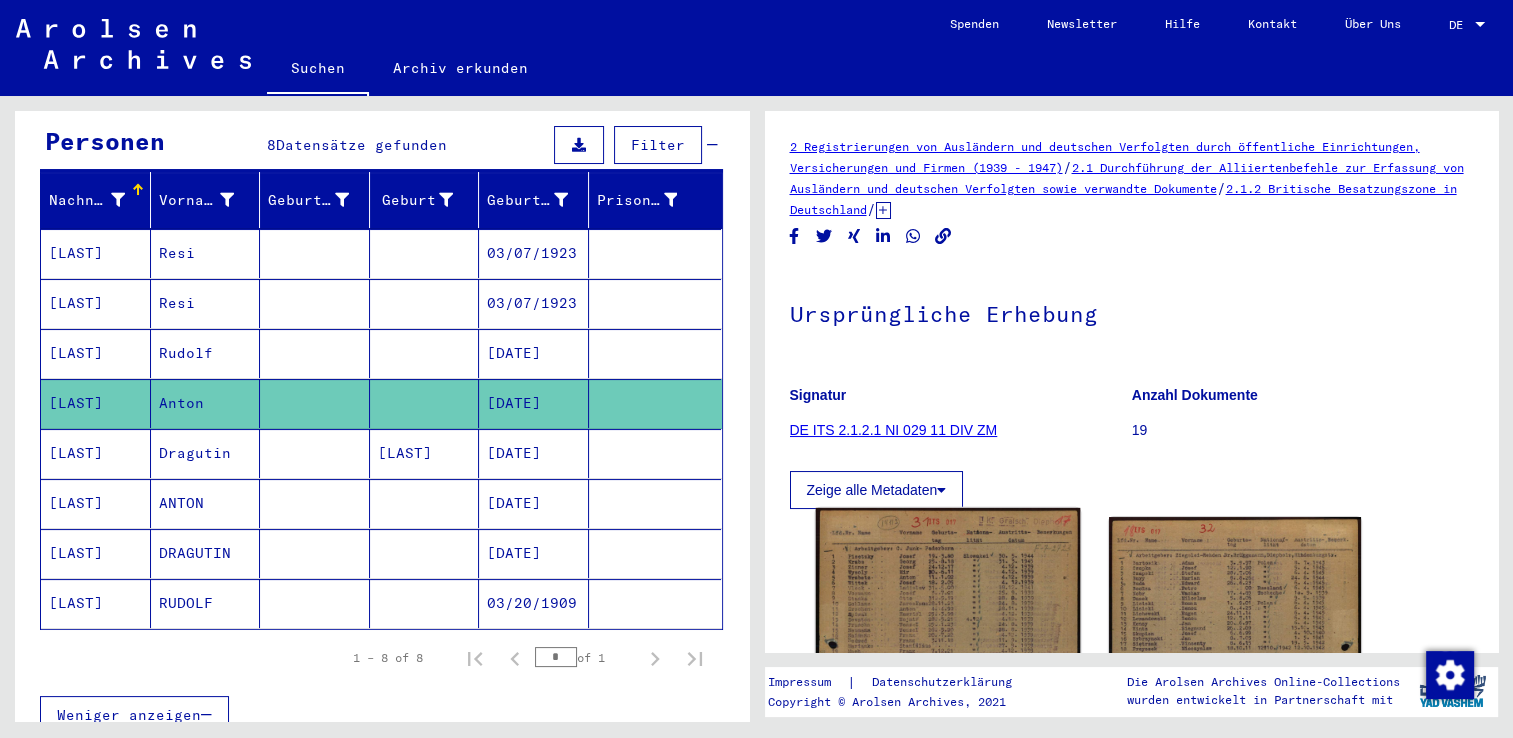 click 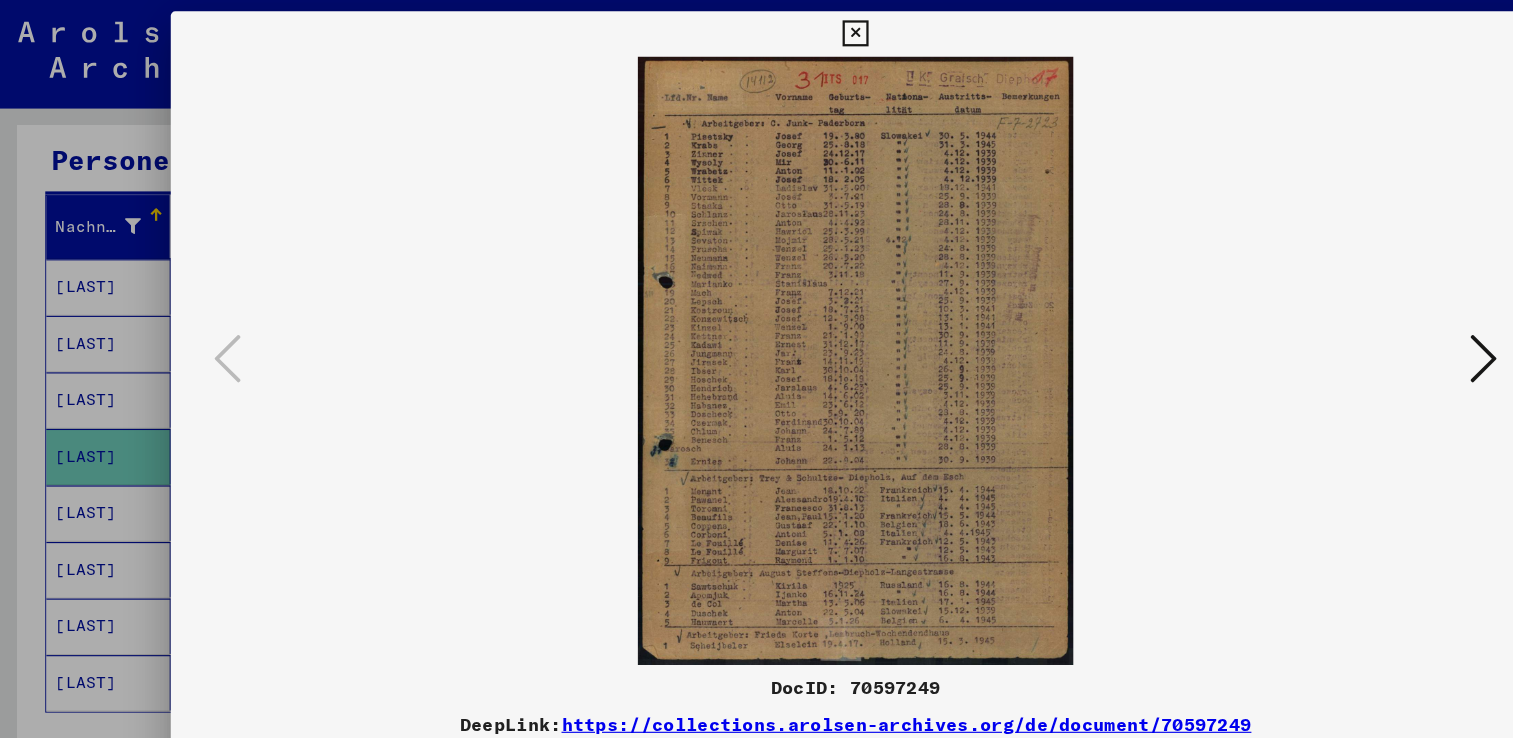 click at bounding box center [756, 369] 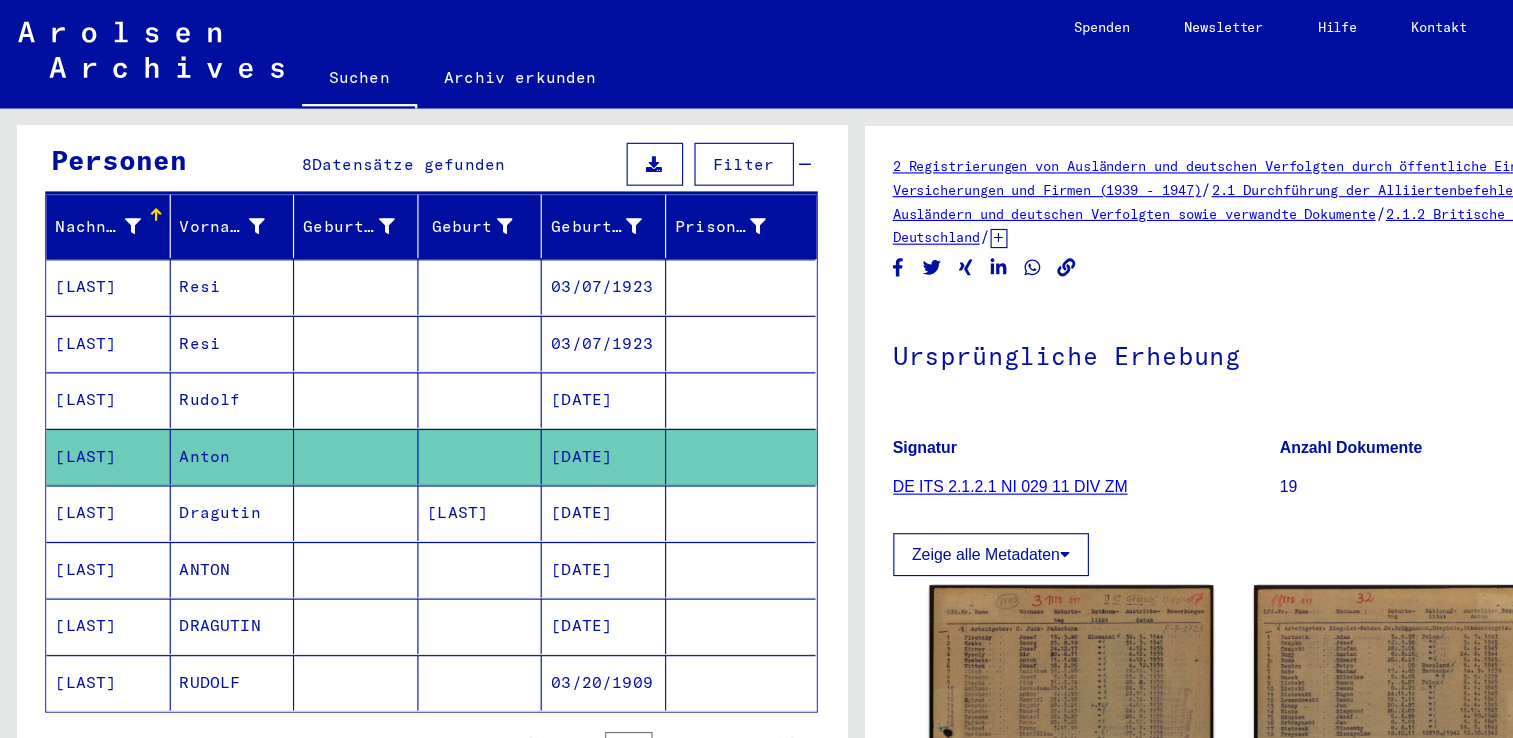 click on "[LAST]" at bounding box center (96, 403) 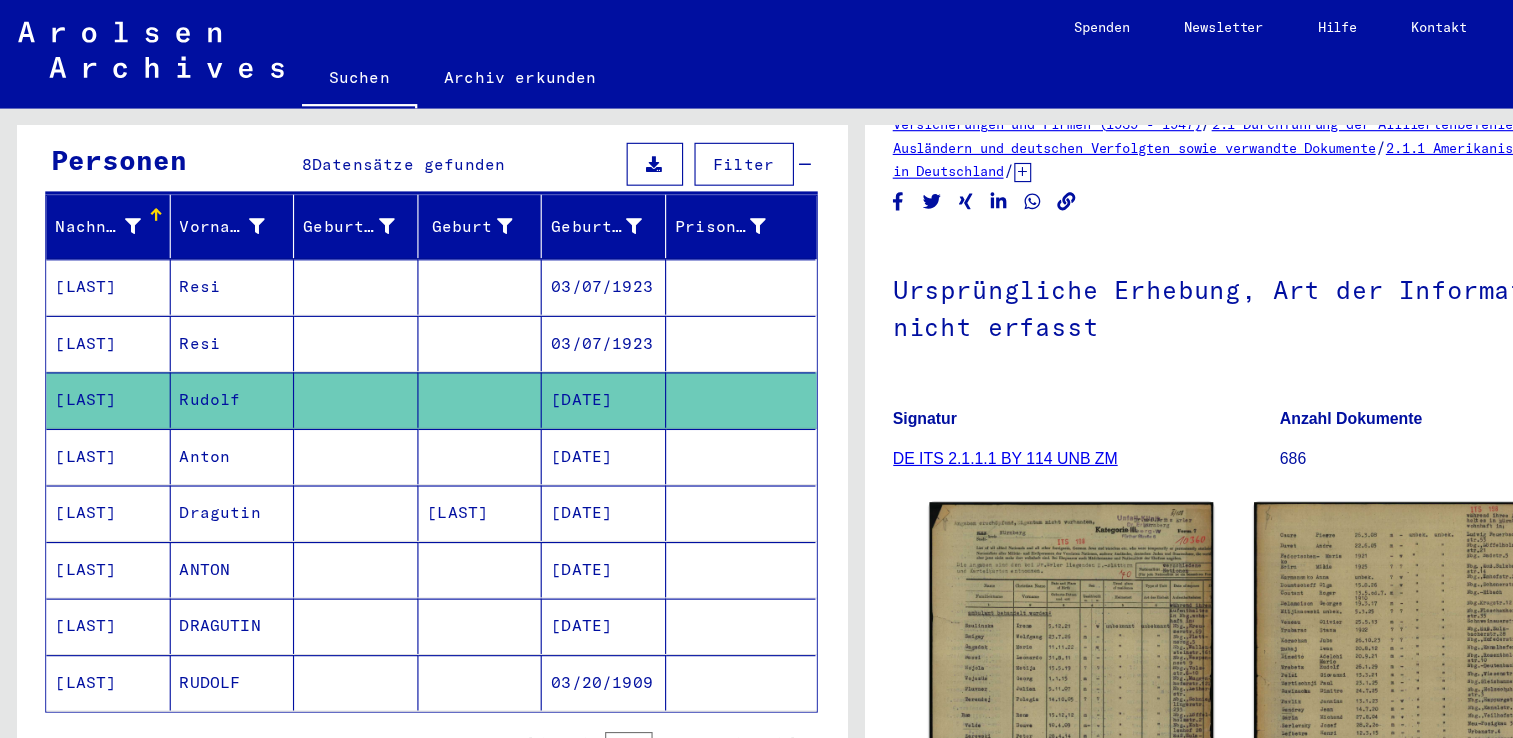 scroll, scrollTop: 60, scrollLeft: 0, axis: vertical 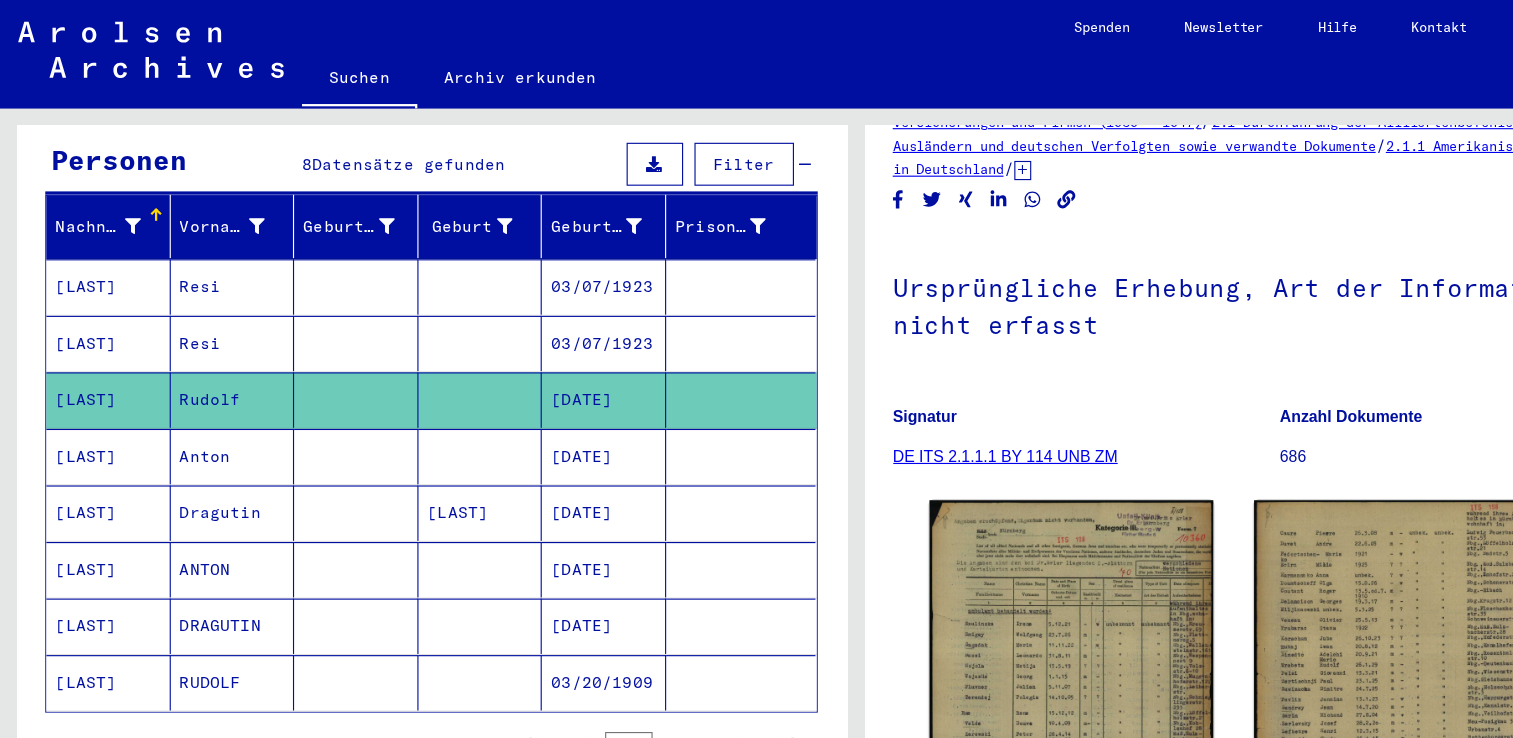 click 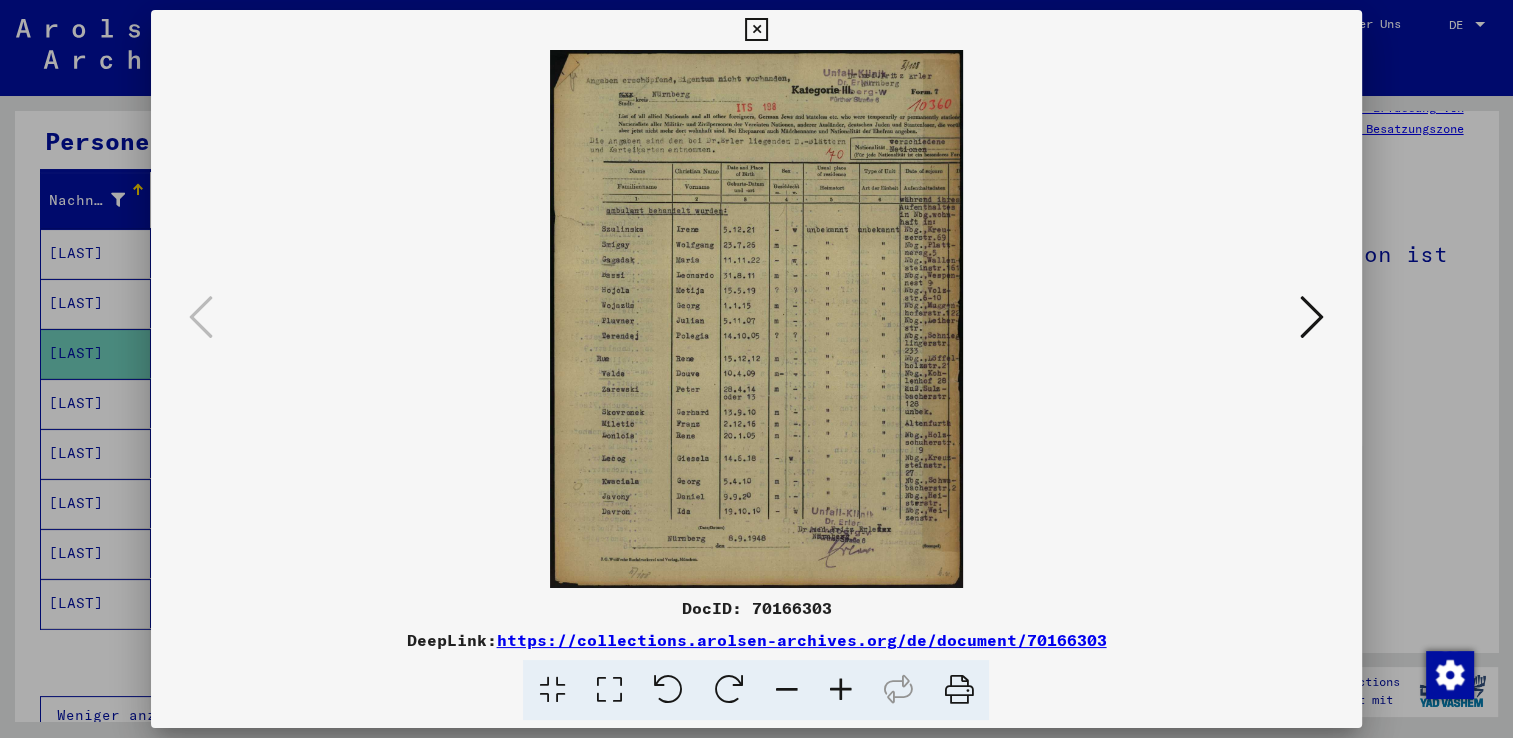 click at bounding box center (756, 319) 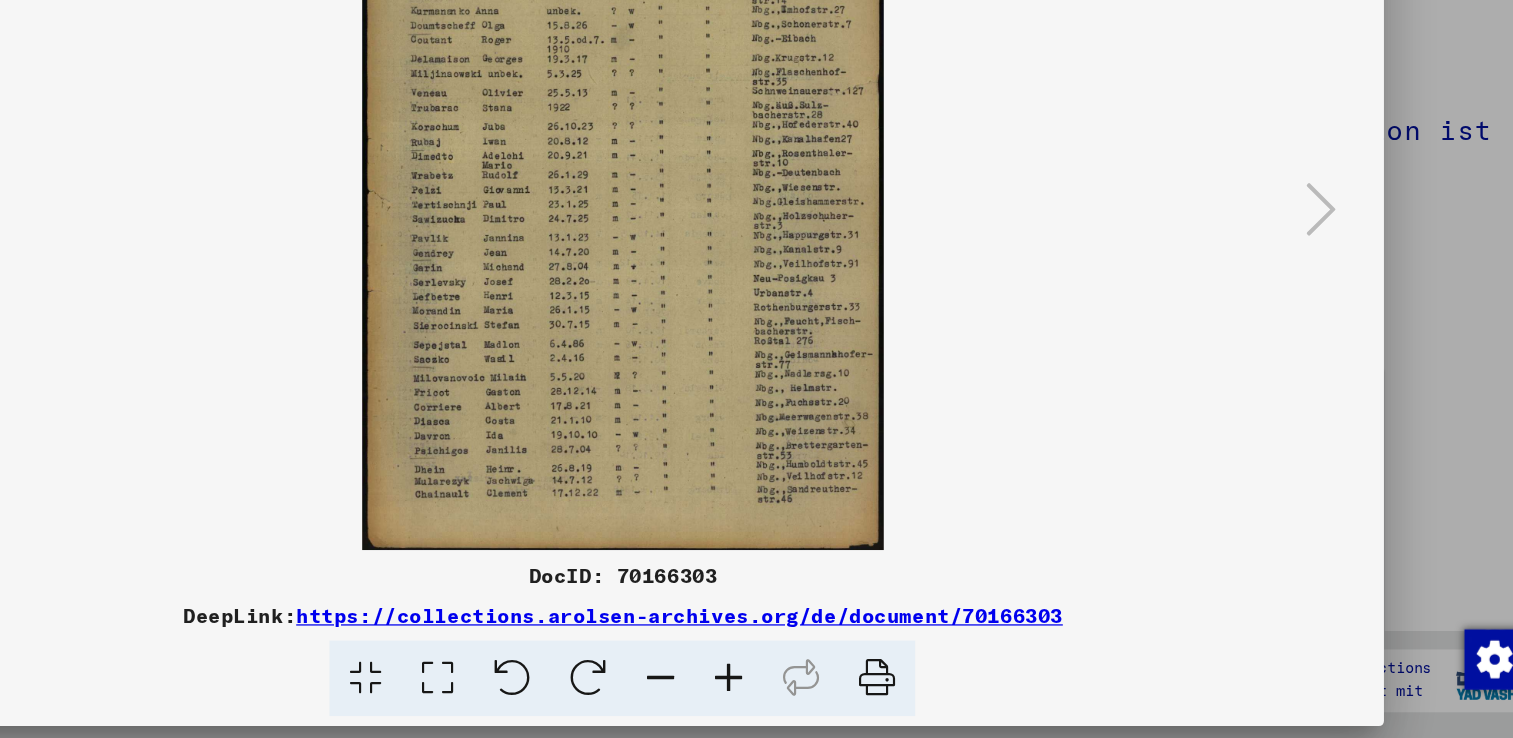 scroll, scrollTop: 0, scrollLeft: 0, axis: both 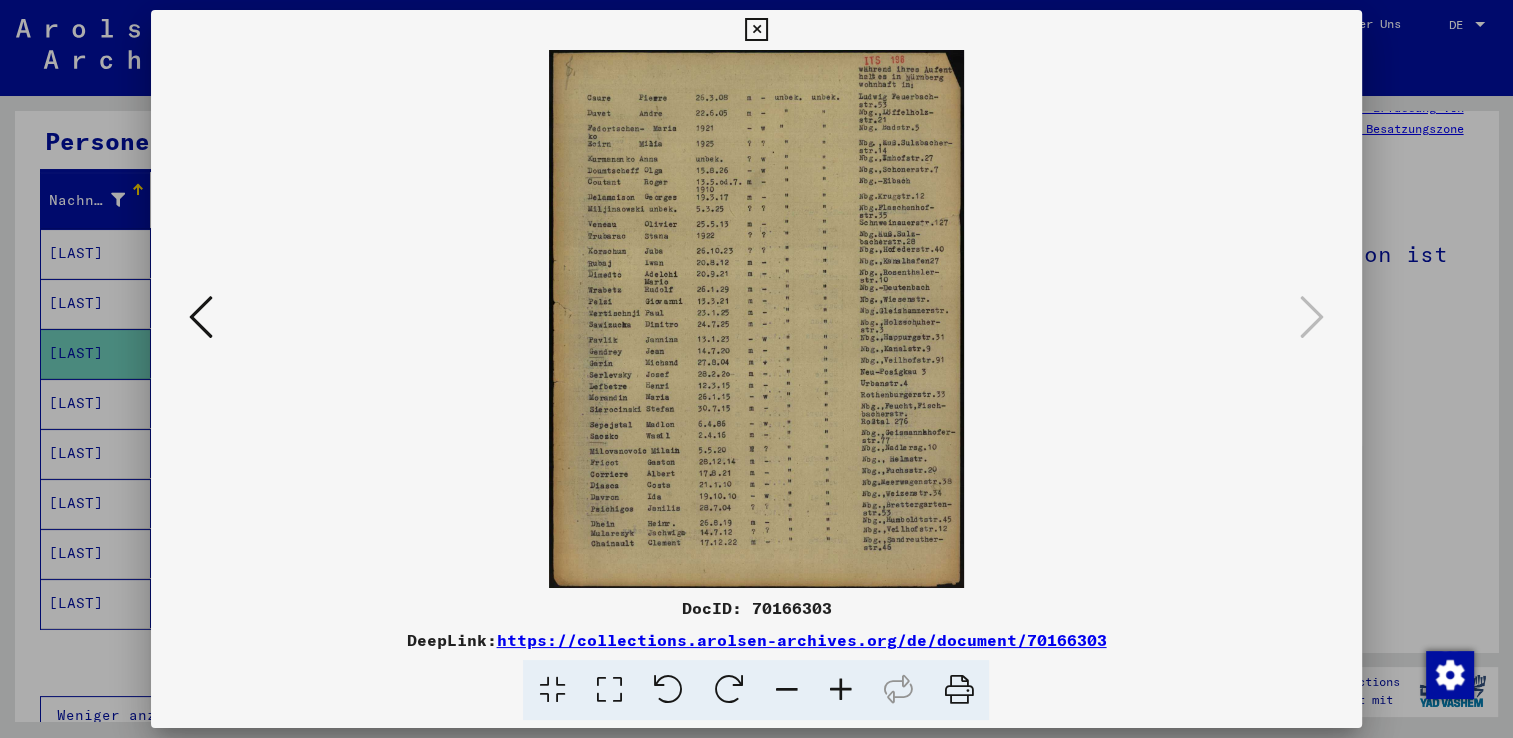 click at bounding box center [756, 369] 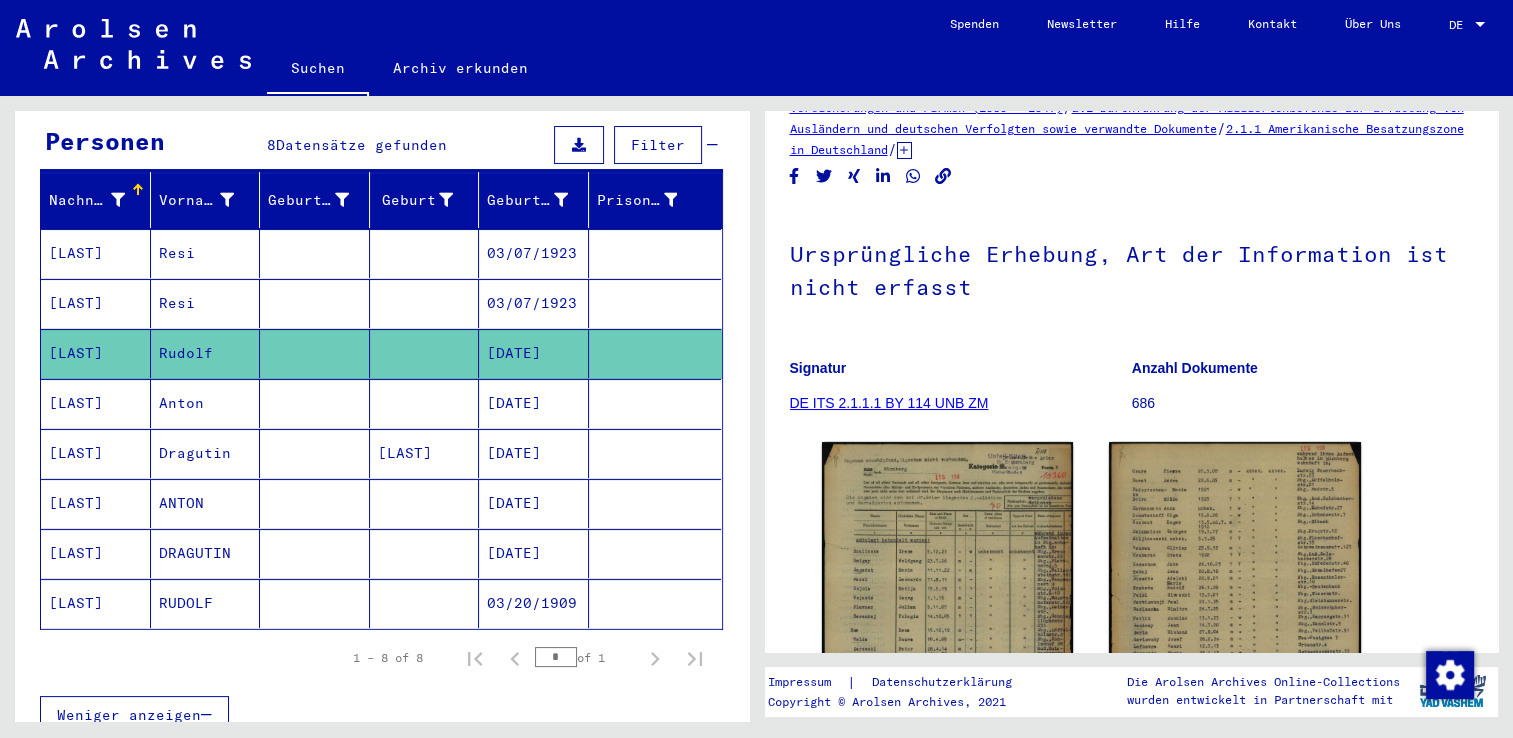 click on "[LAST]" 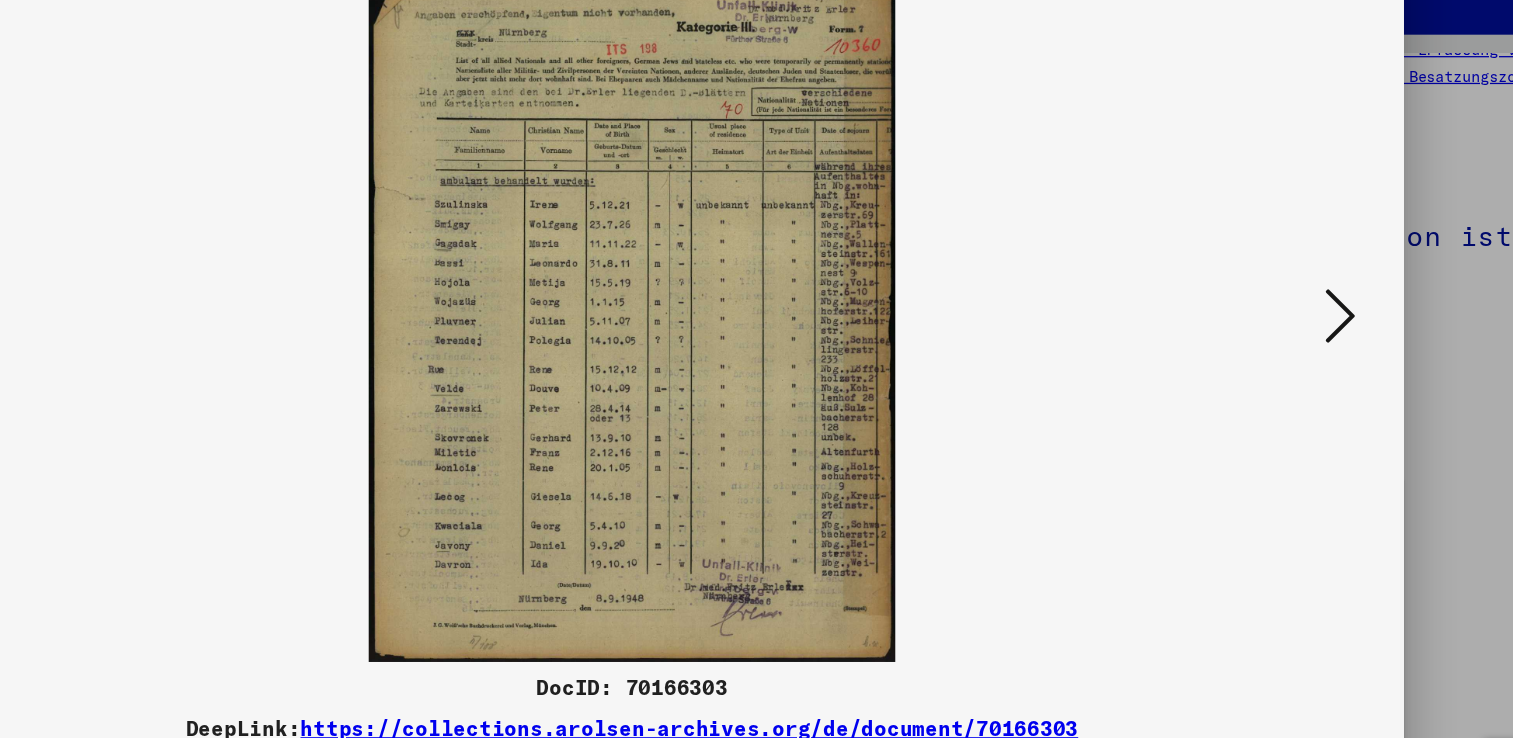 click at bounding box center [756, 319] 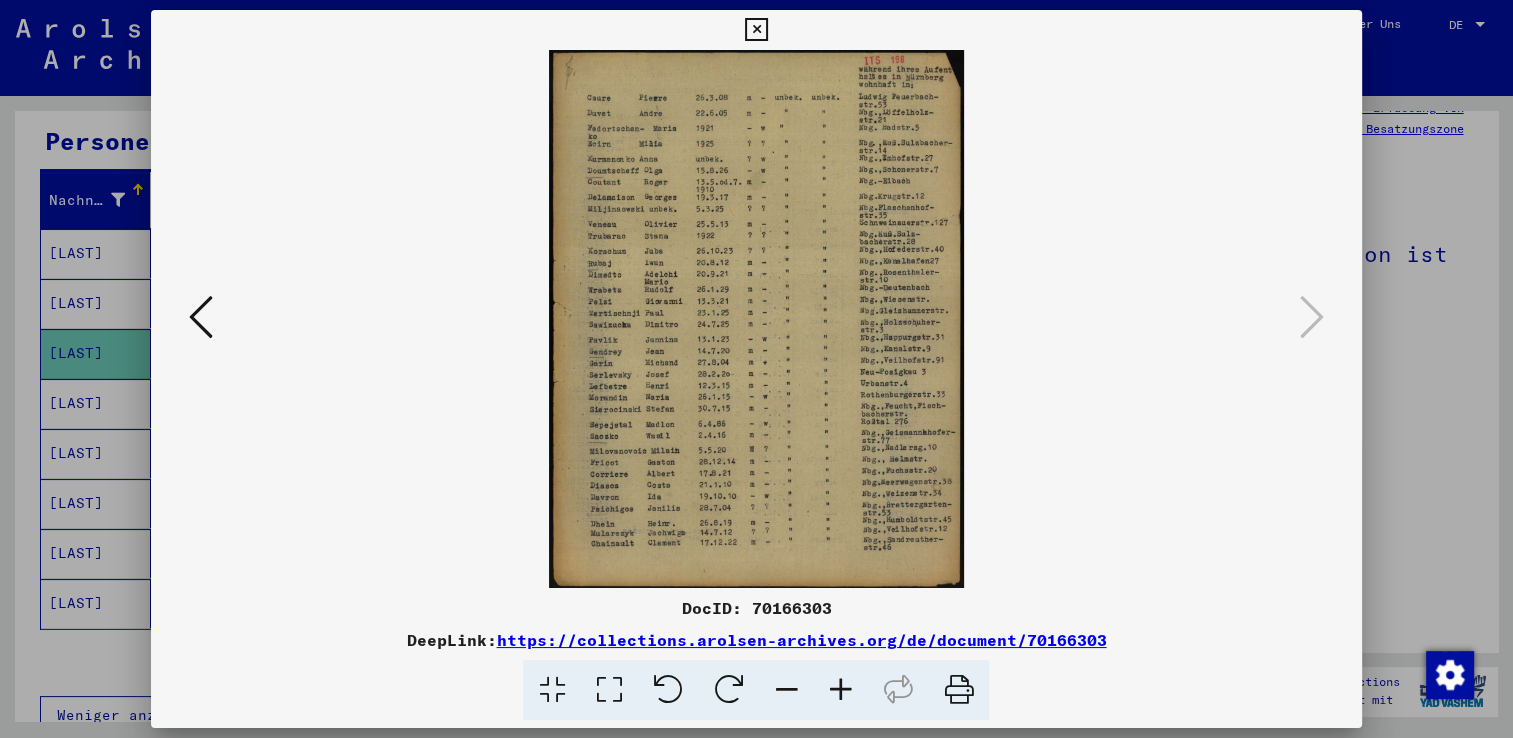 click at bounding box center (756, 369) 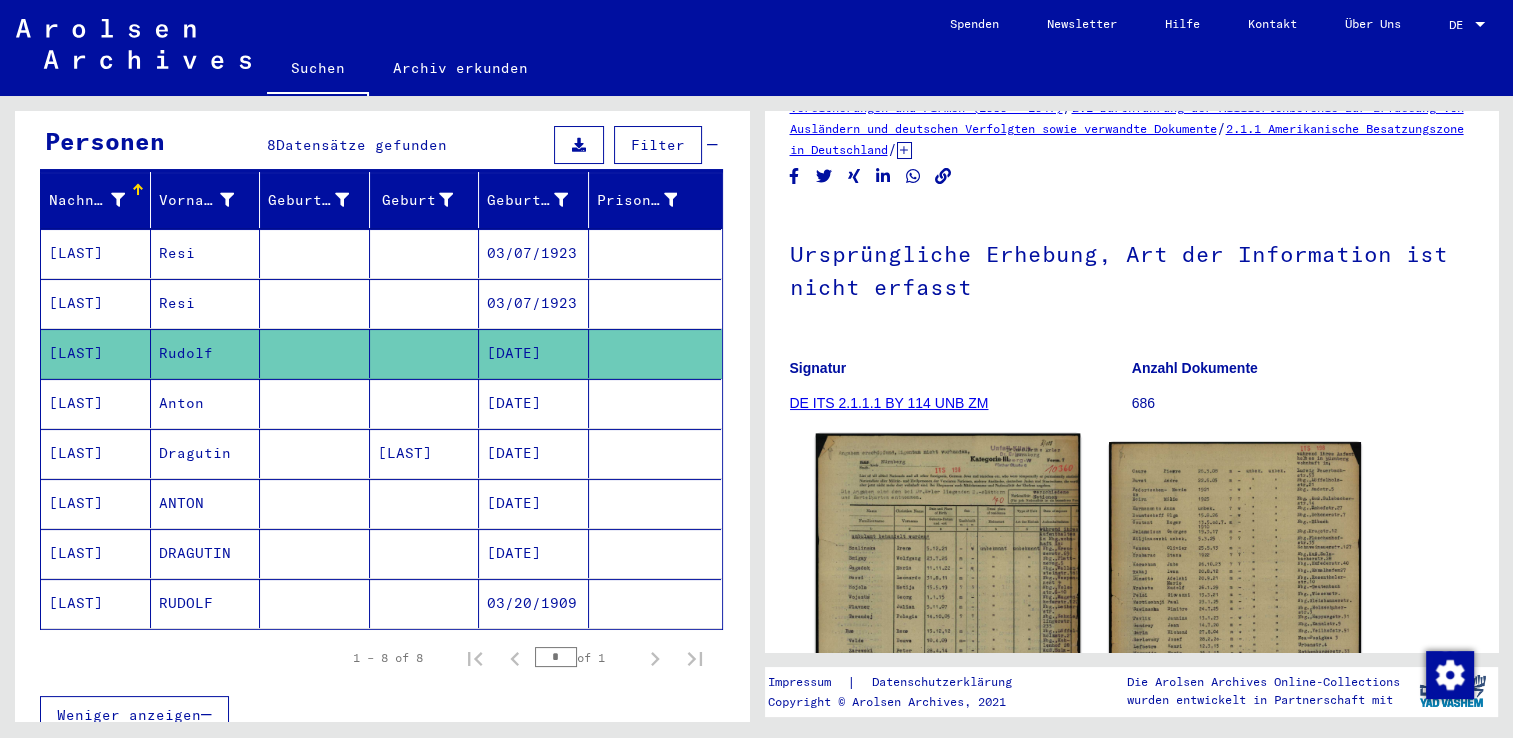 click 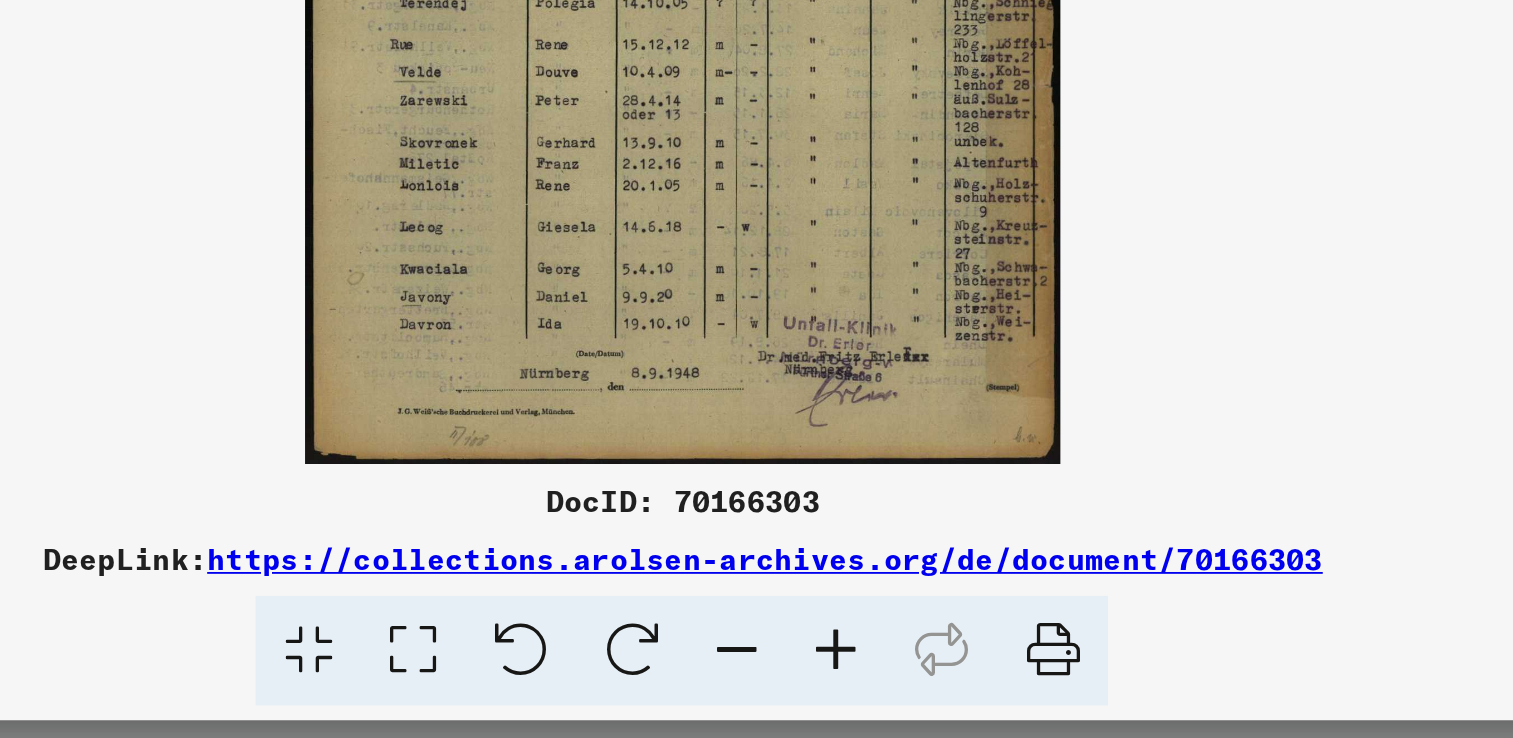 scroll, scrollTop: 0, scrollLeft: 0, axis: both 